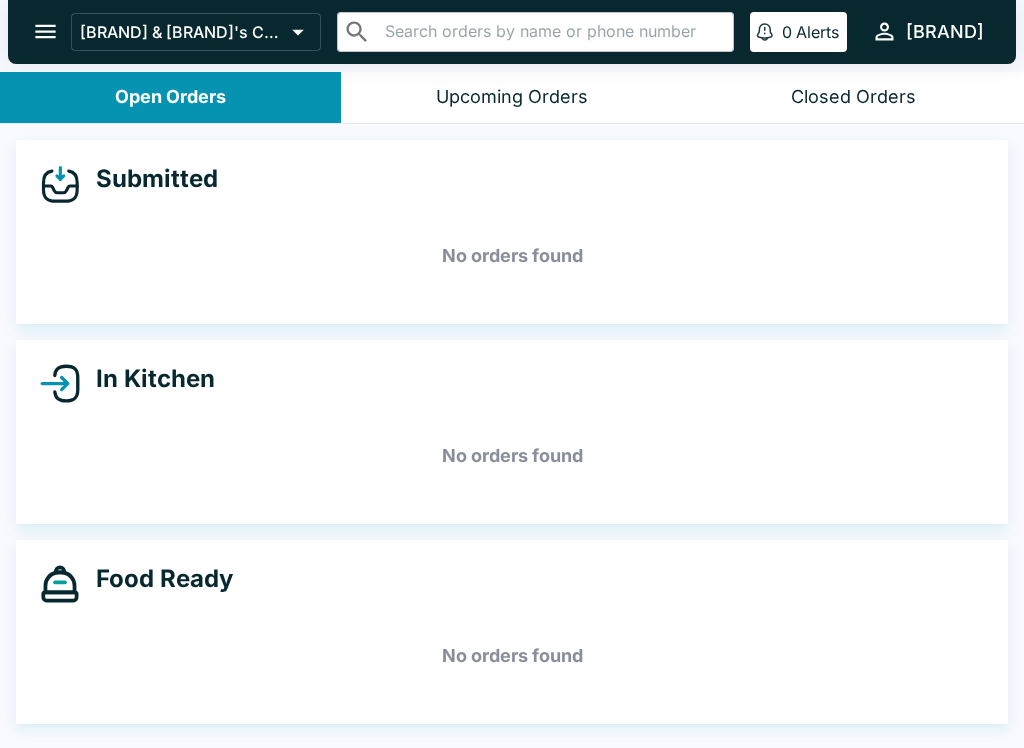 scroll, scrollTop: 0, scrollLeft: 0, axis: both 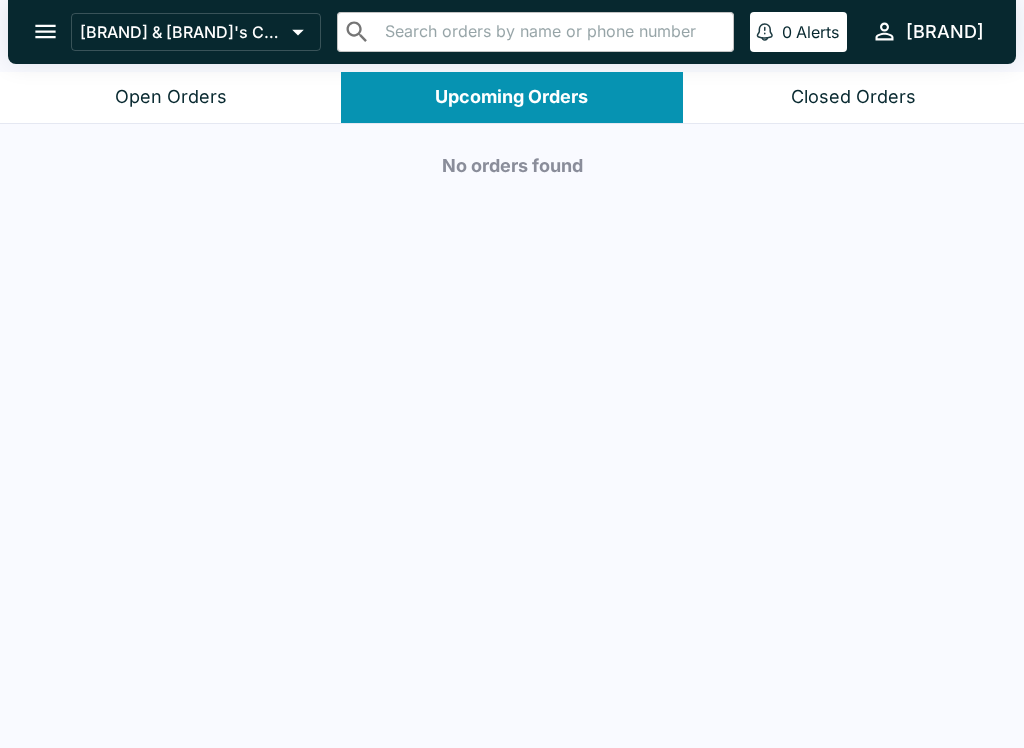 click on "Closed Orders" at bounding box center (853, 97) 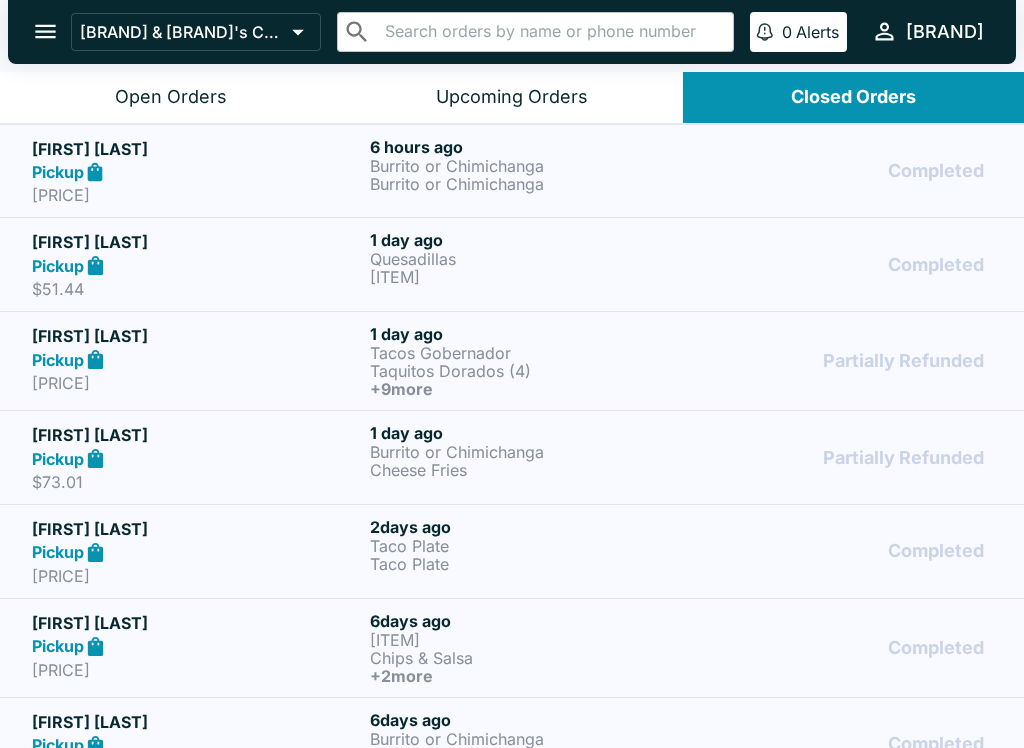 click on "Open Orders" at bounding box center (171, 97) 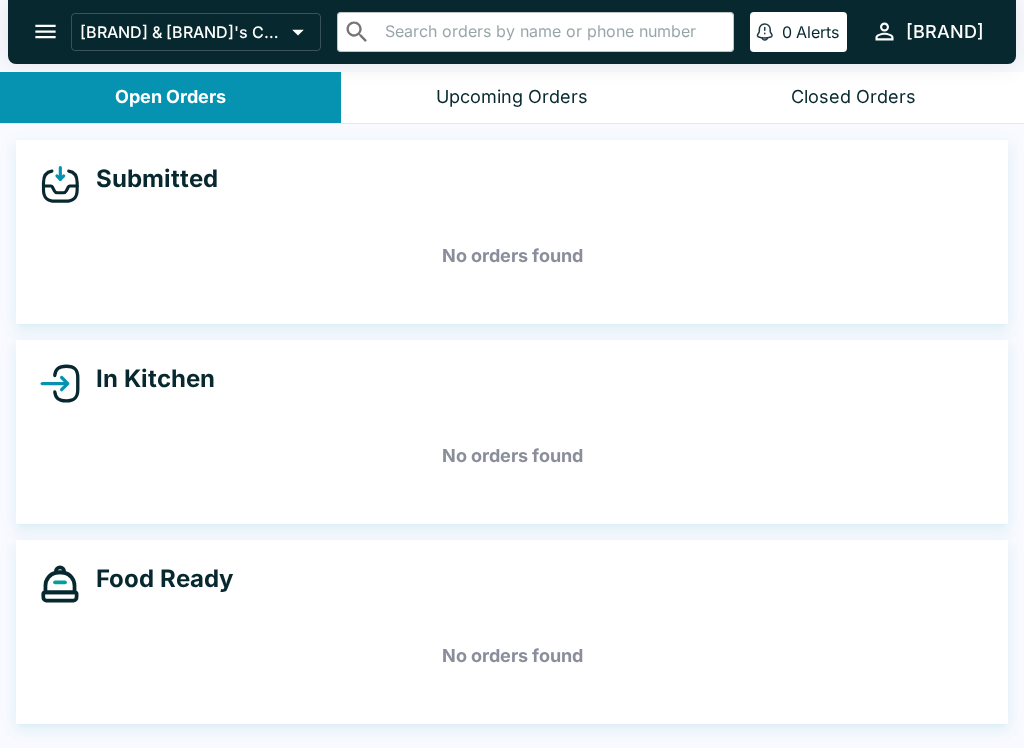 click 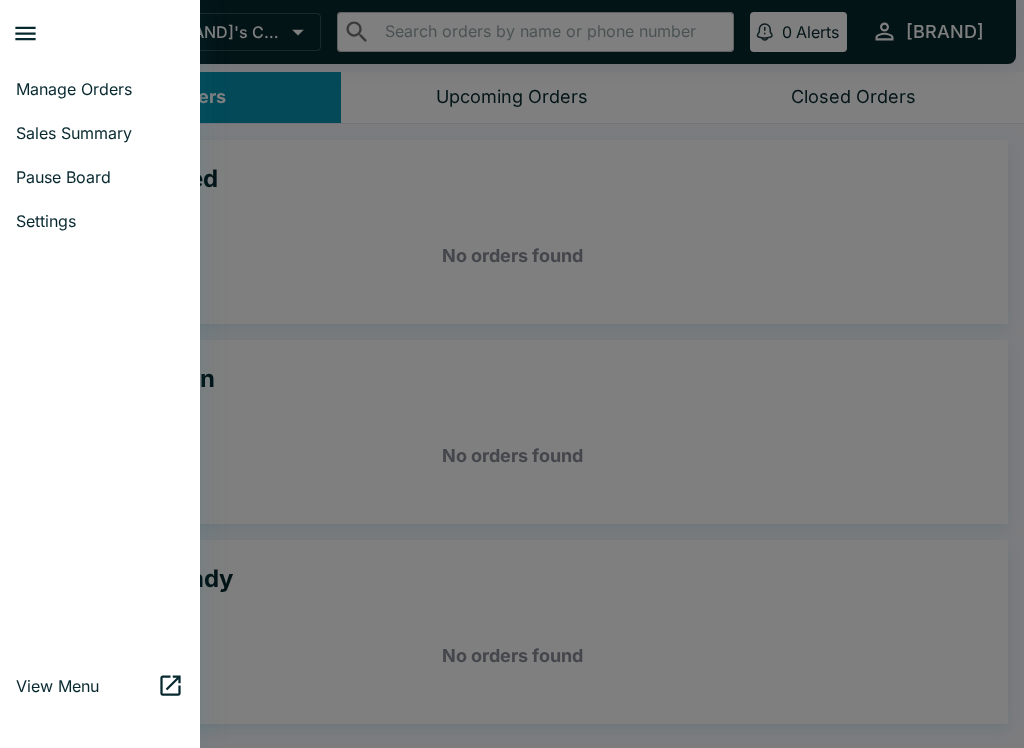 click at bounding box center [512, 374] 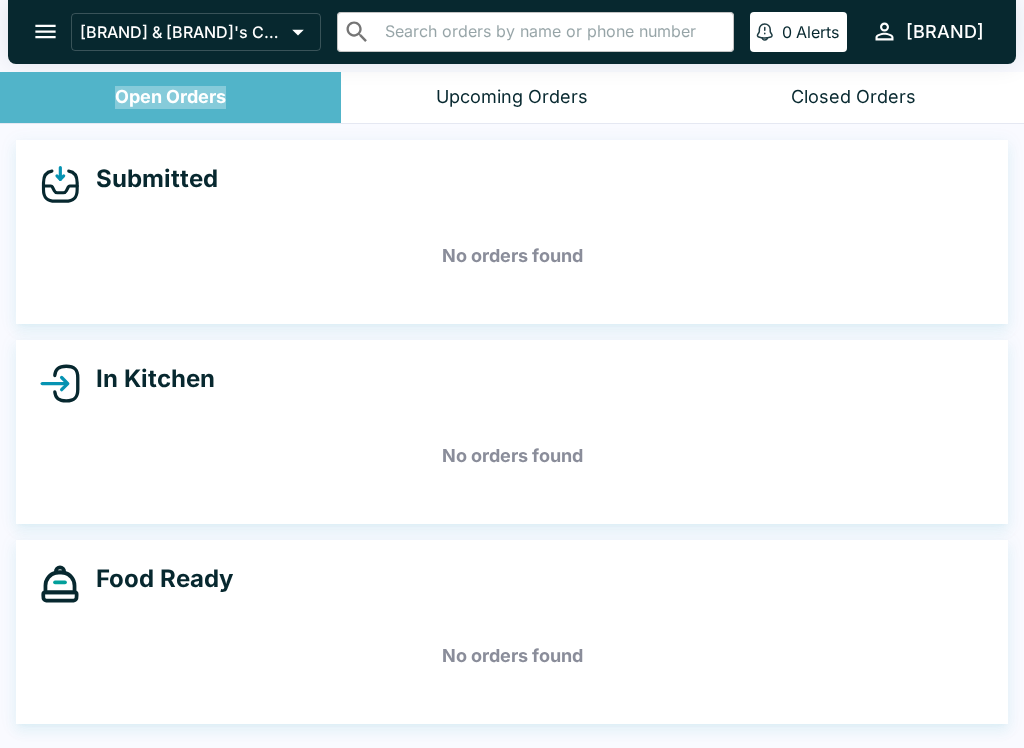 click on "Open Orders" at bounding box center (170, 97) 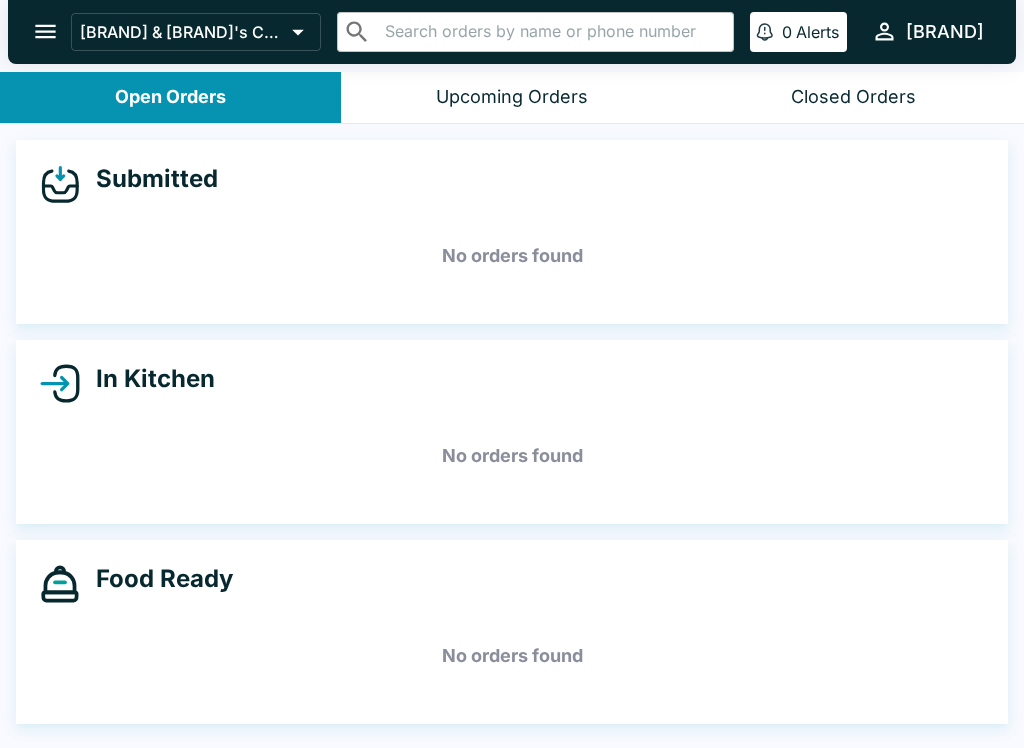 click on "Submitted No orders found In Kitchen No orders found Food Ready No orders found" at bounding box center [512, 438] 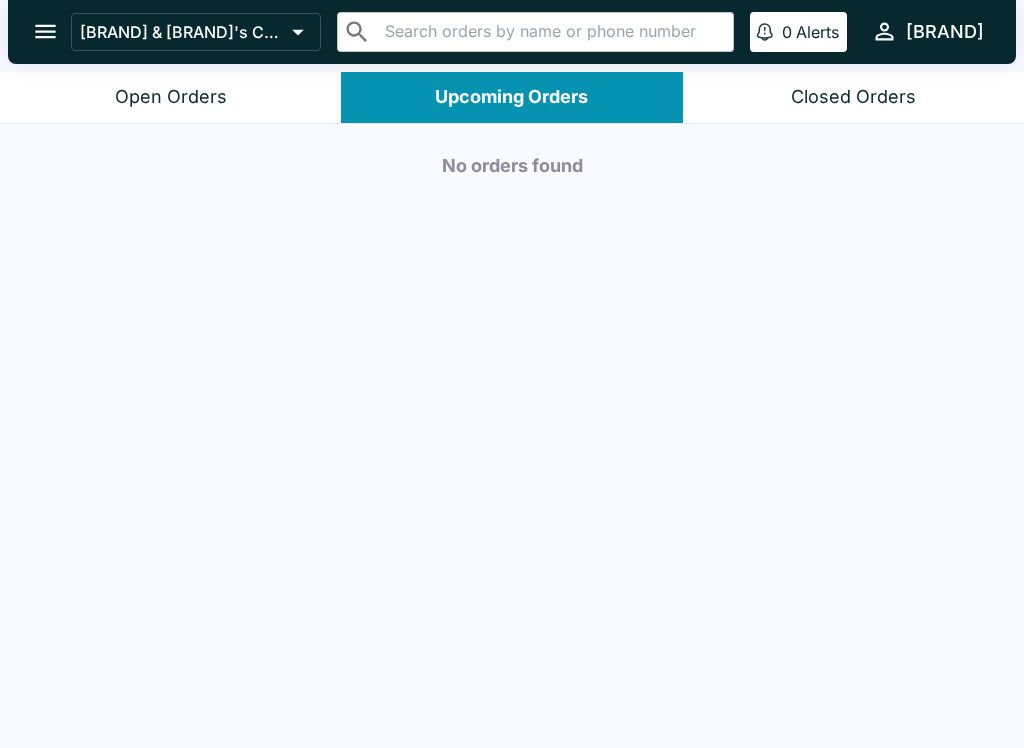 click on "Open Orders" at bounding box center (171, 97) 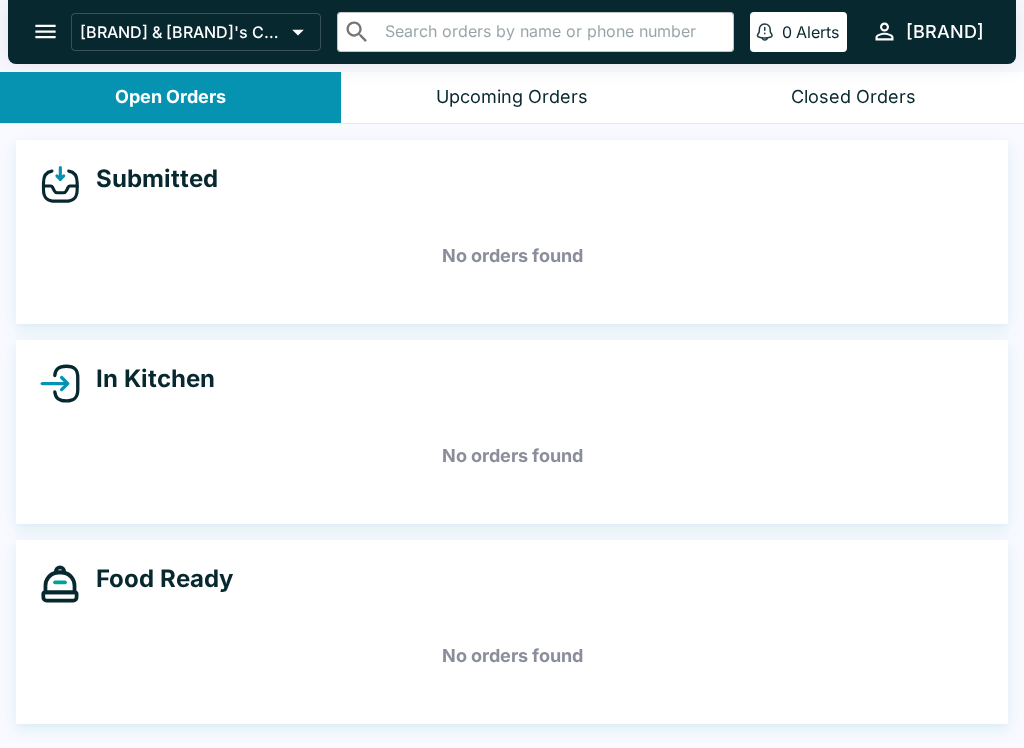 click on "Open Orders" at bounding box center (170, 97) 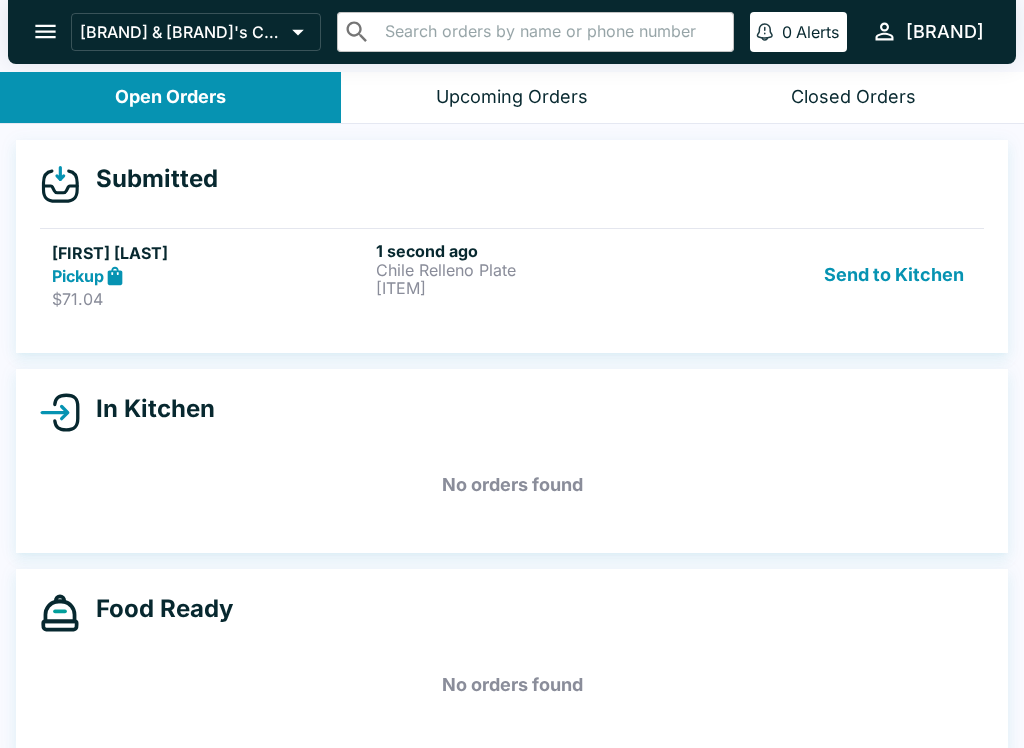 click on "$71.04" at bounding box center (210, 299) 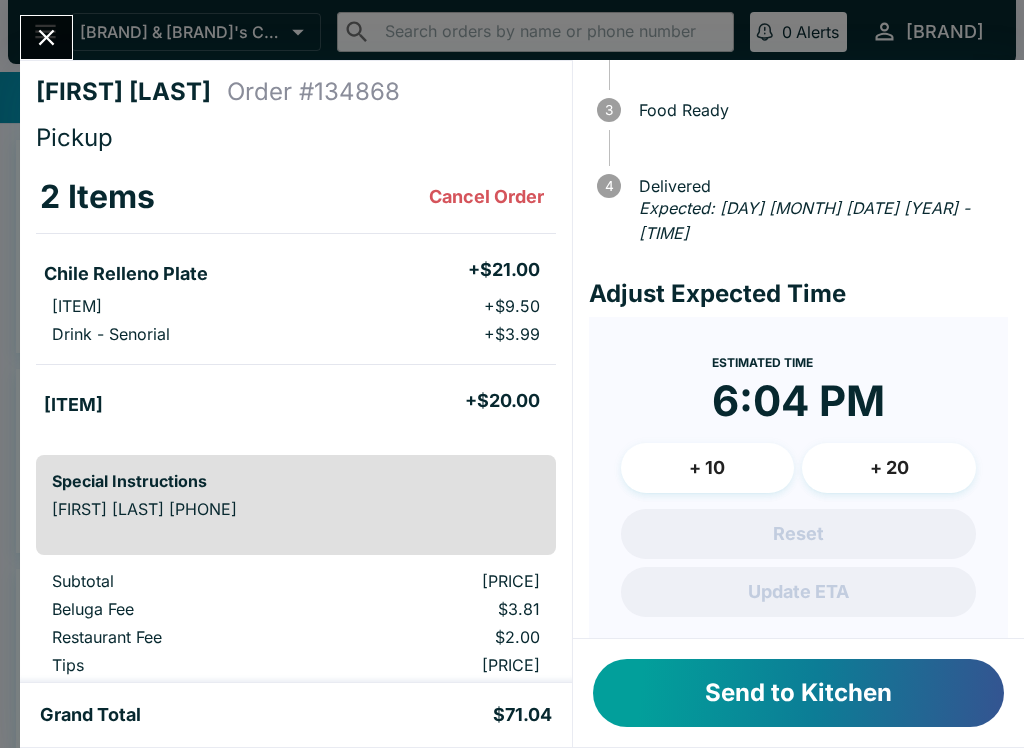 scroll, scrollTop: 173, scrollLeft: 0, axis: vertical 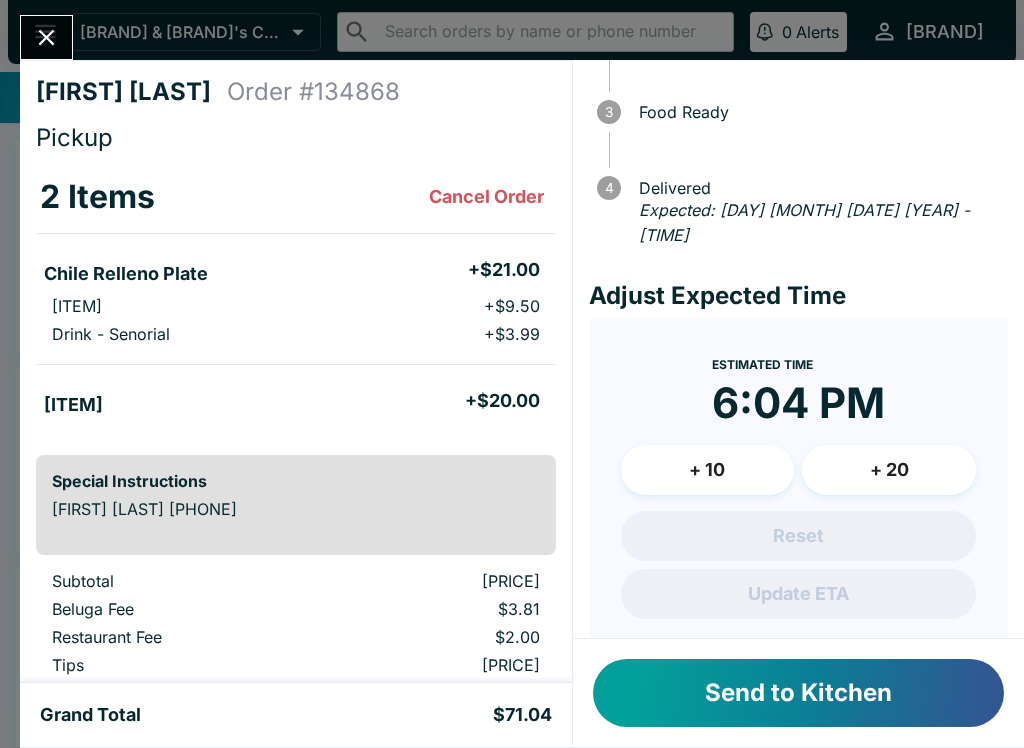 click on "Tres Leches Slice + $9.50" at bounding box center [296, 306] 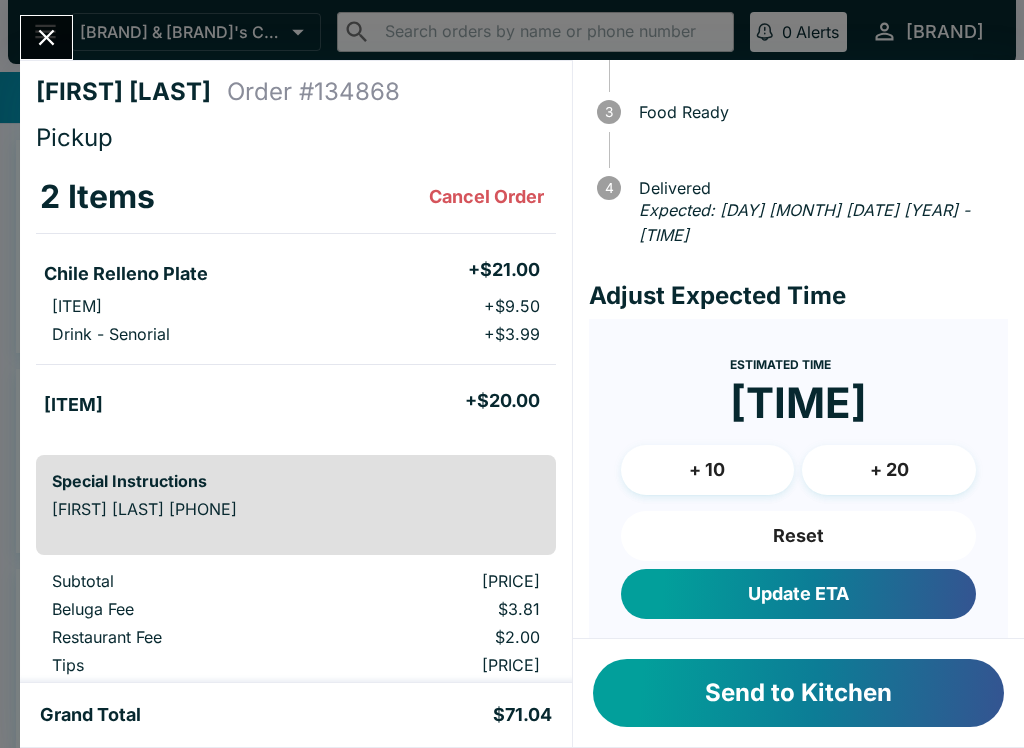 click on "+ 10" at bounding box center (708, 470) 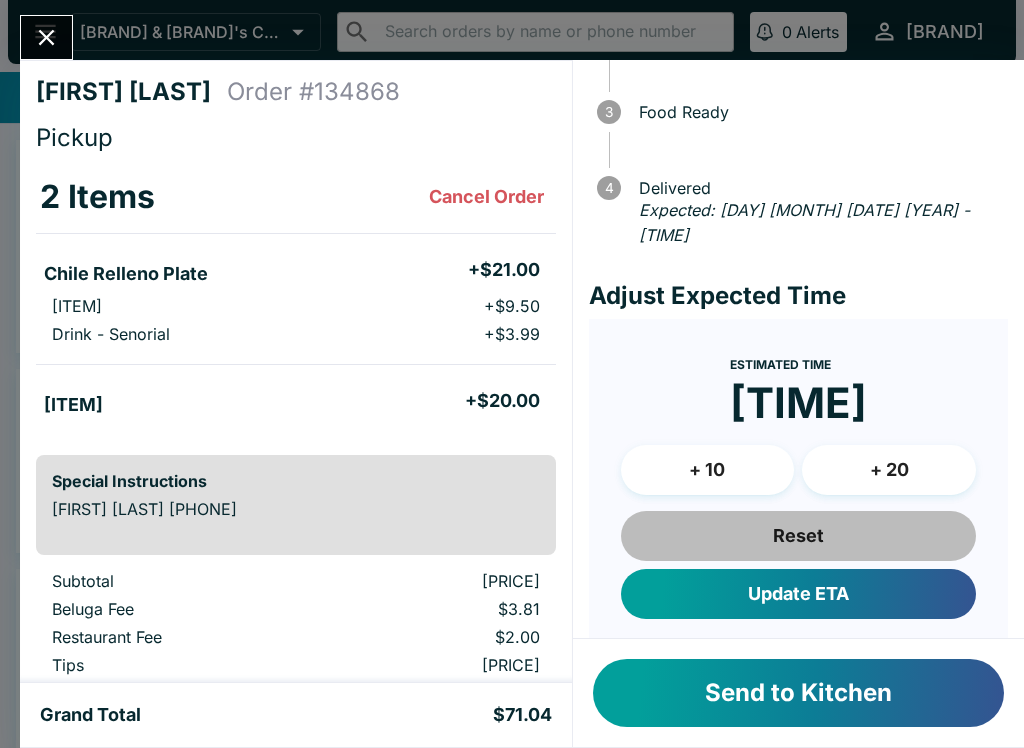 click on "Reset" at bounding box center (798, 536) 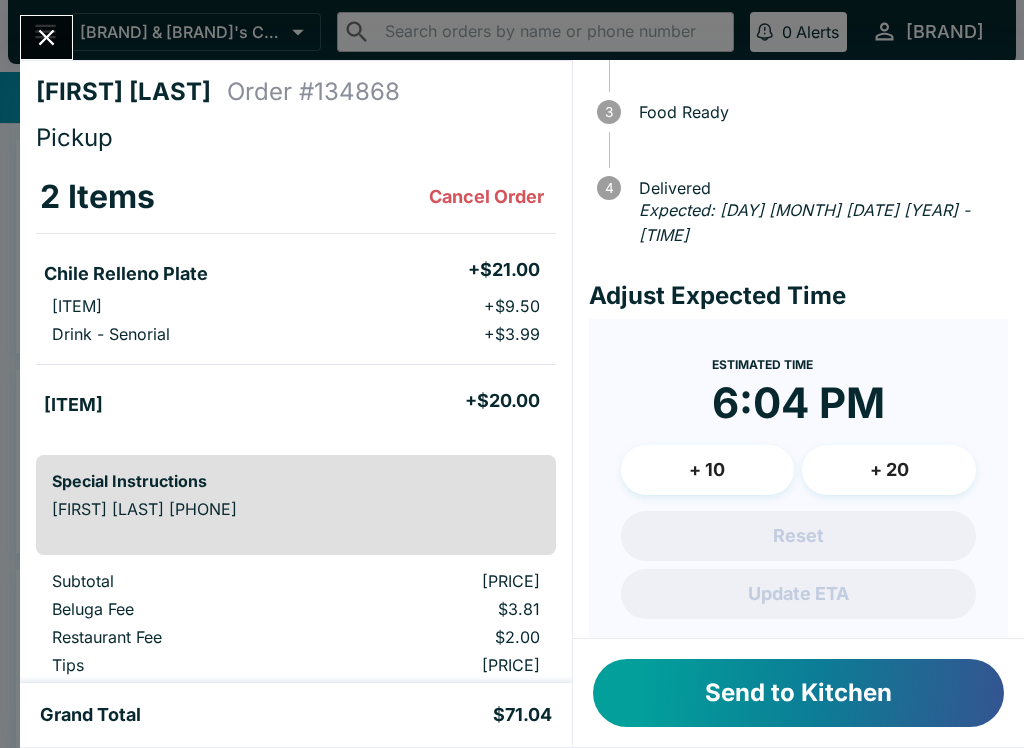 click on "Send to Kitchen" at bounding box center (798, 693) 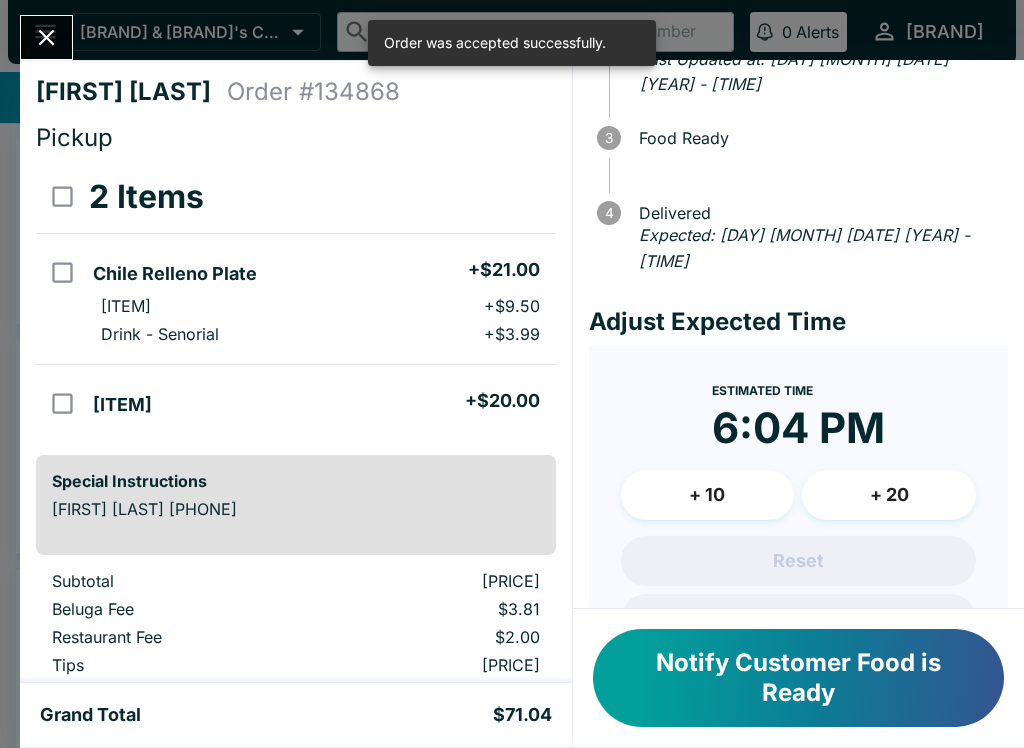 click 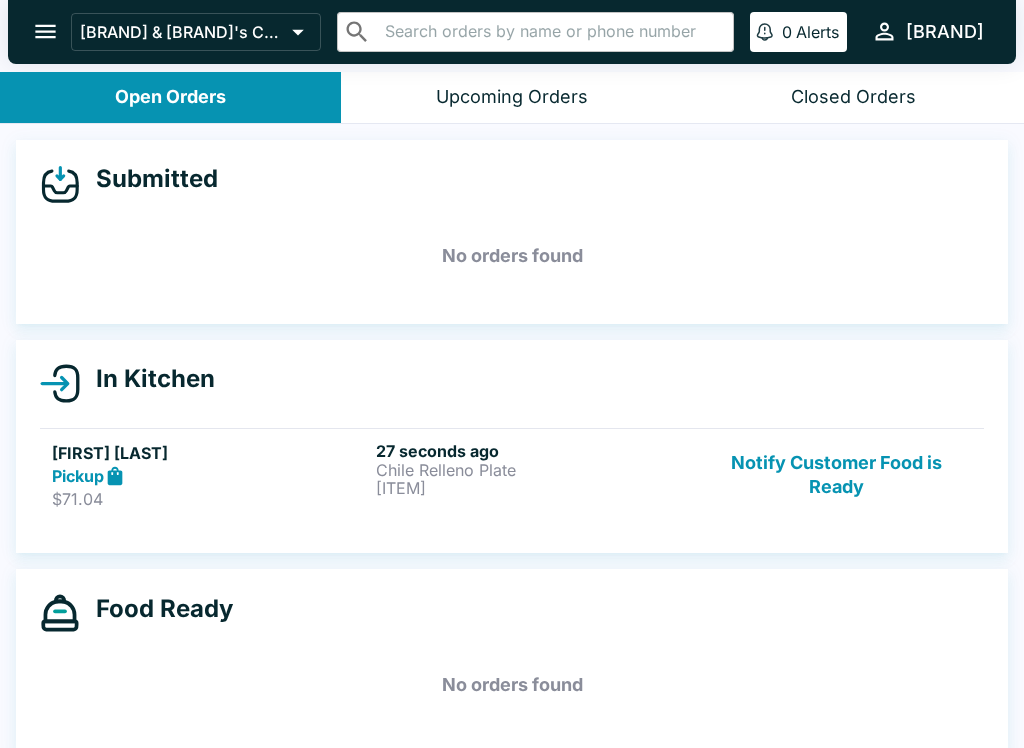 click 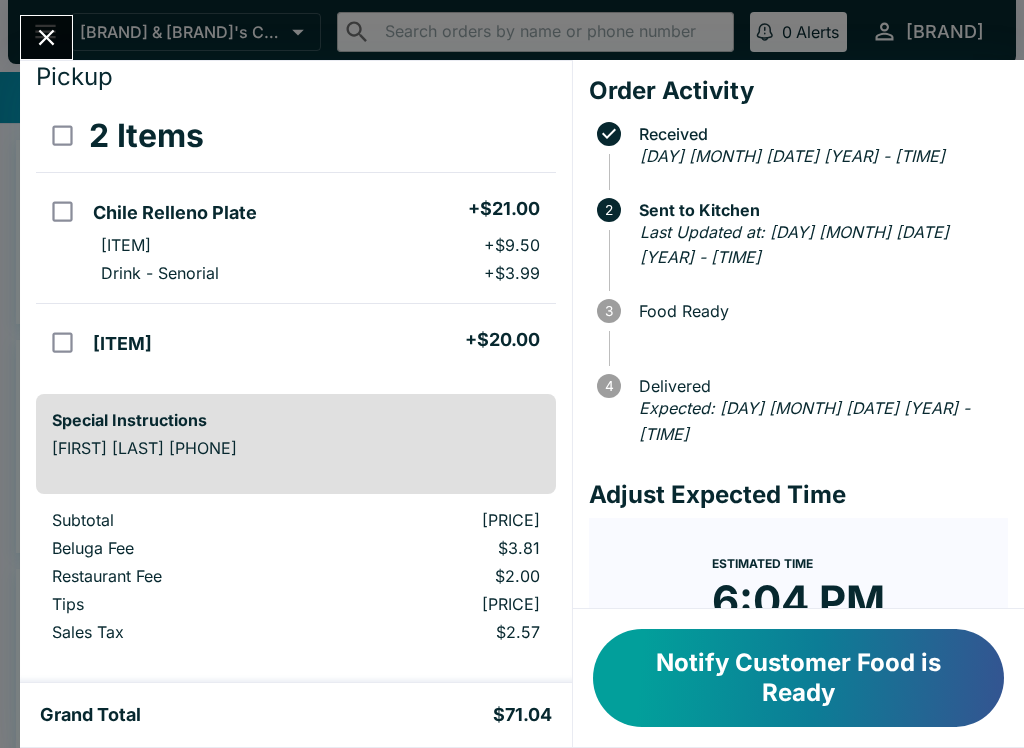 scroll, scrollTop: 62, scrollLeft: 0, axis: vertical 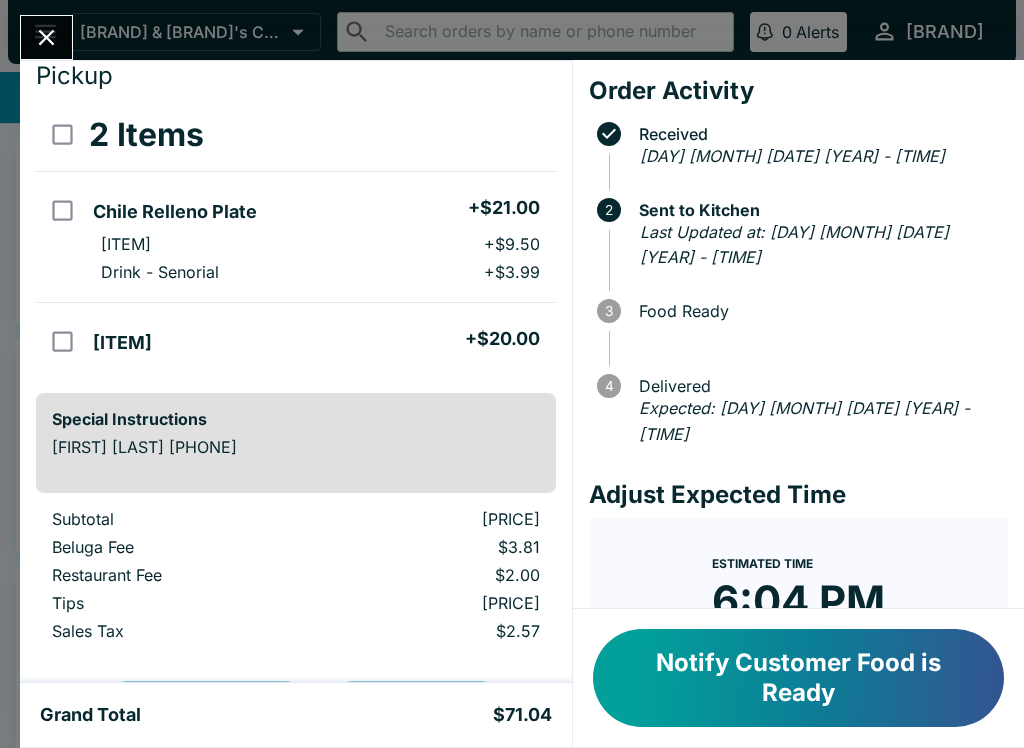 click on "Notify Customer Food is Ready" at bounding box center [798, 678] 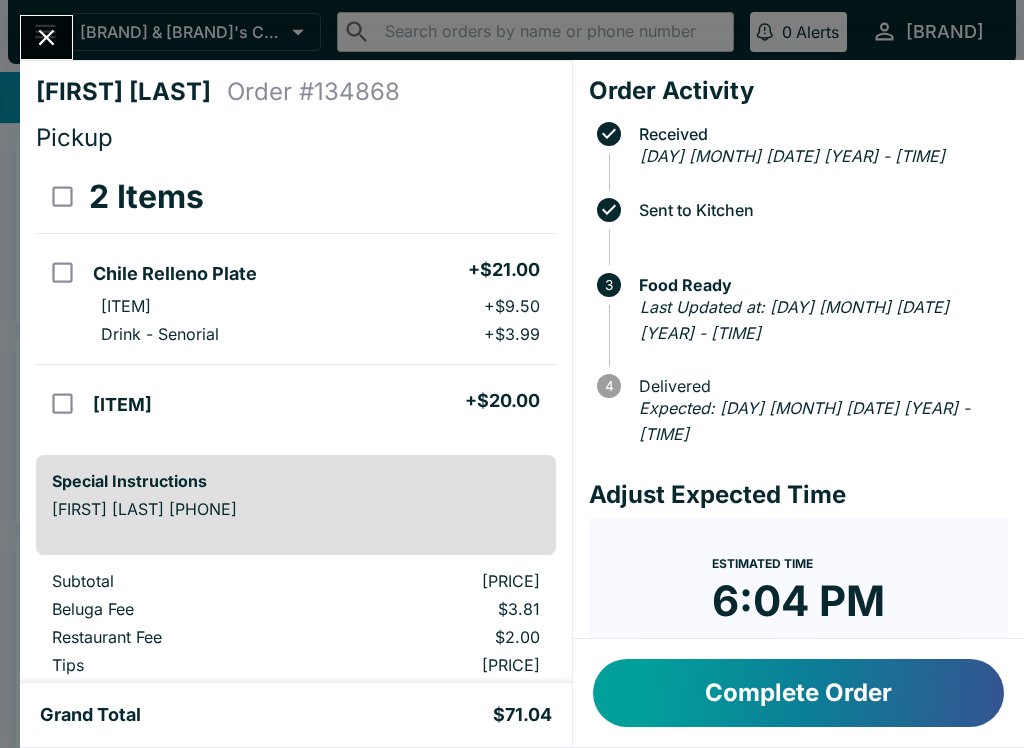 scroll, scrollTop: 0, scrollLeft: 0, axis: both 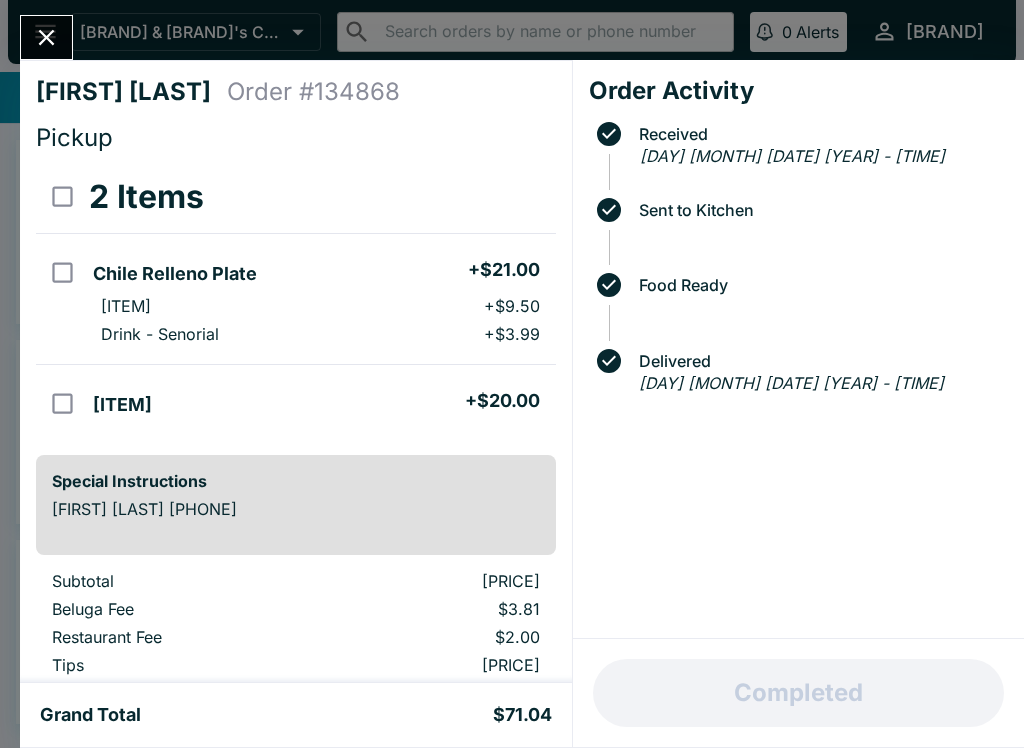 click at bounding box center [46, 37] 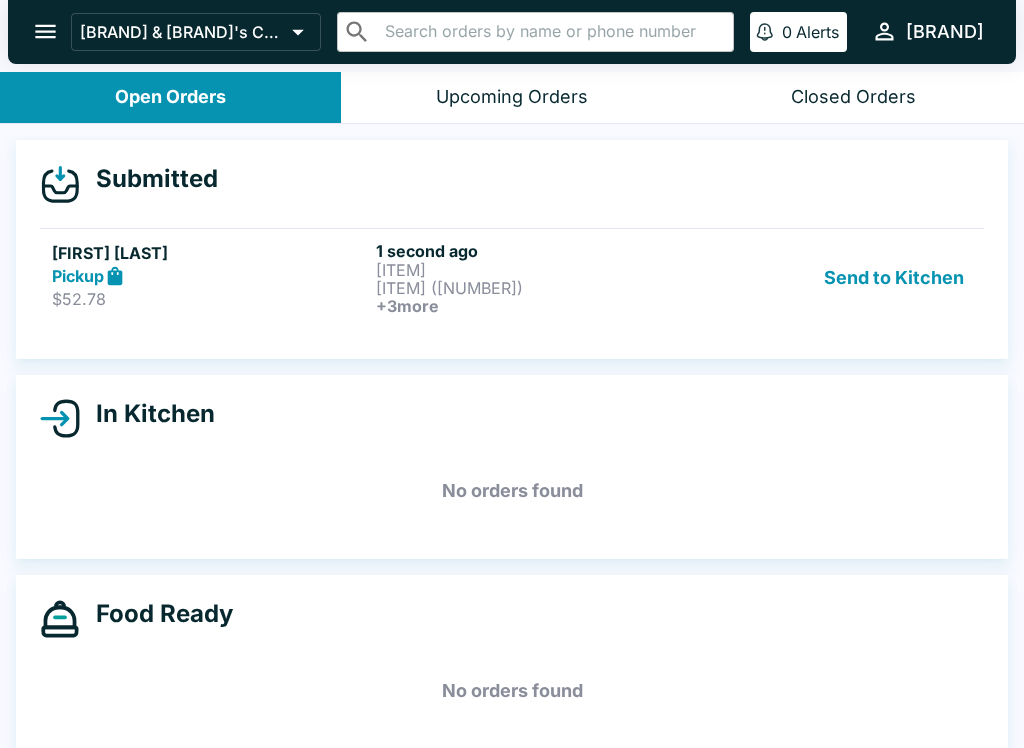 click on "$52.78" at bounding box center [210, 299] 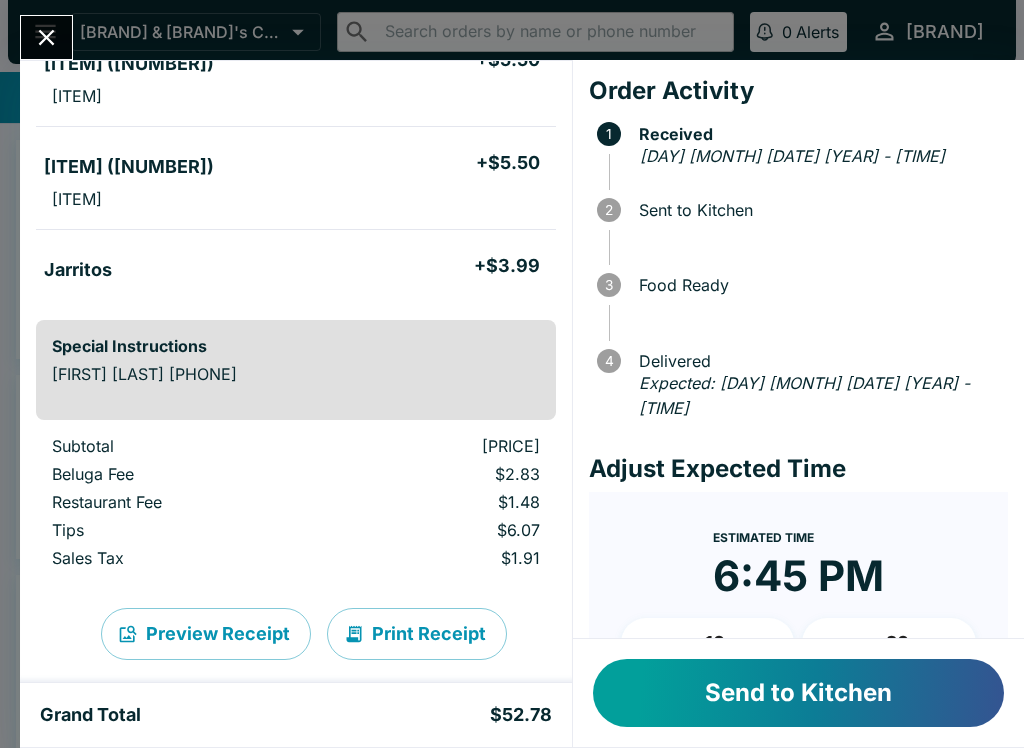 scroll, scrollTop: 357, scrollLeft: 0, axis: vertical 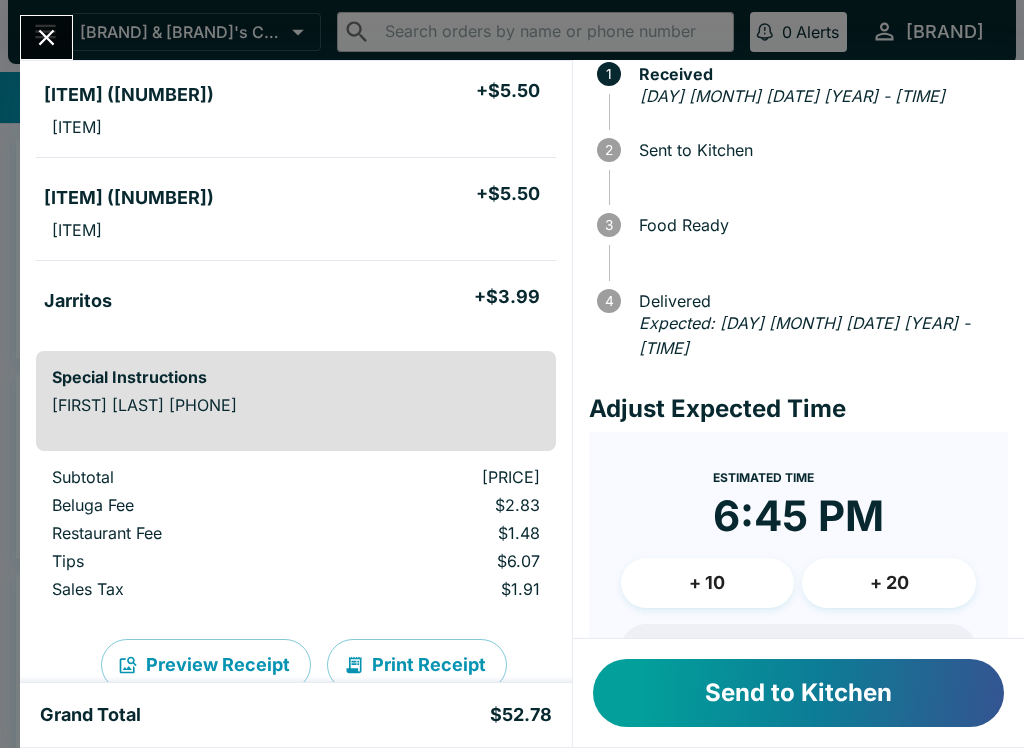 click on "Send to Kitchen" at bounding box center (798, 693) 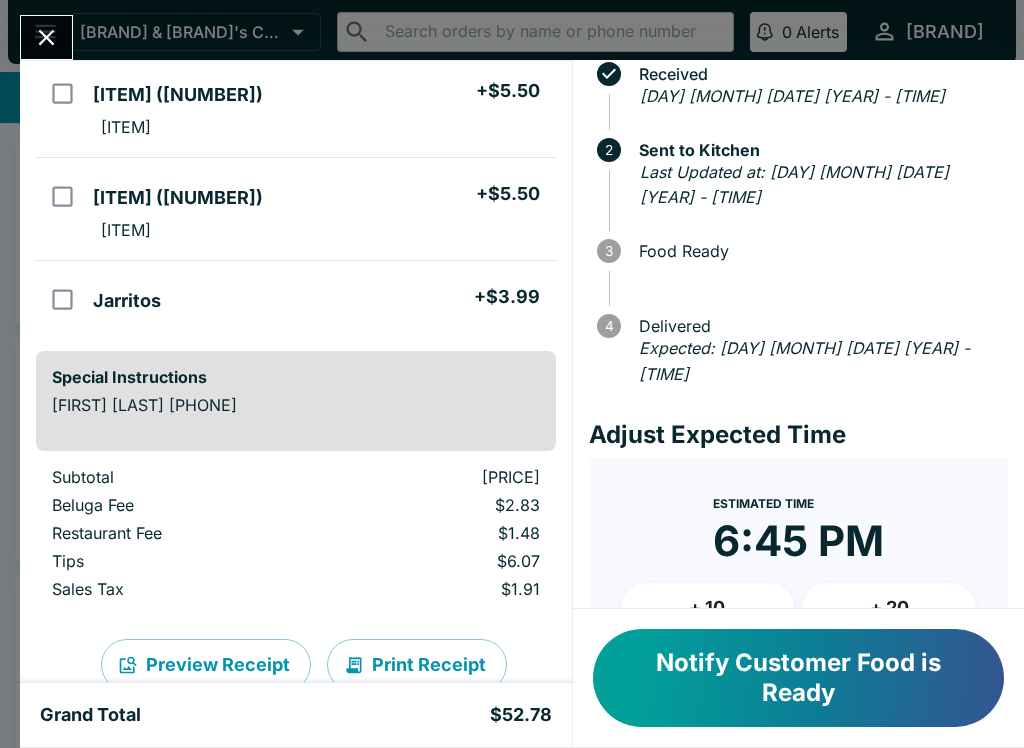click 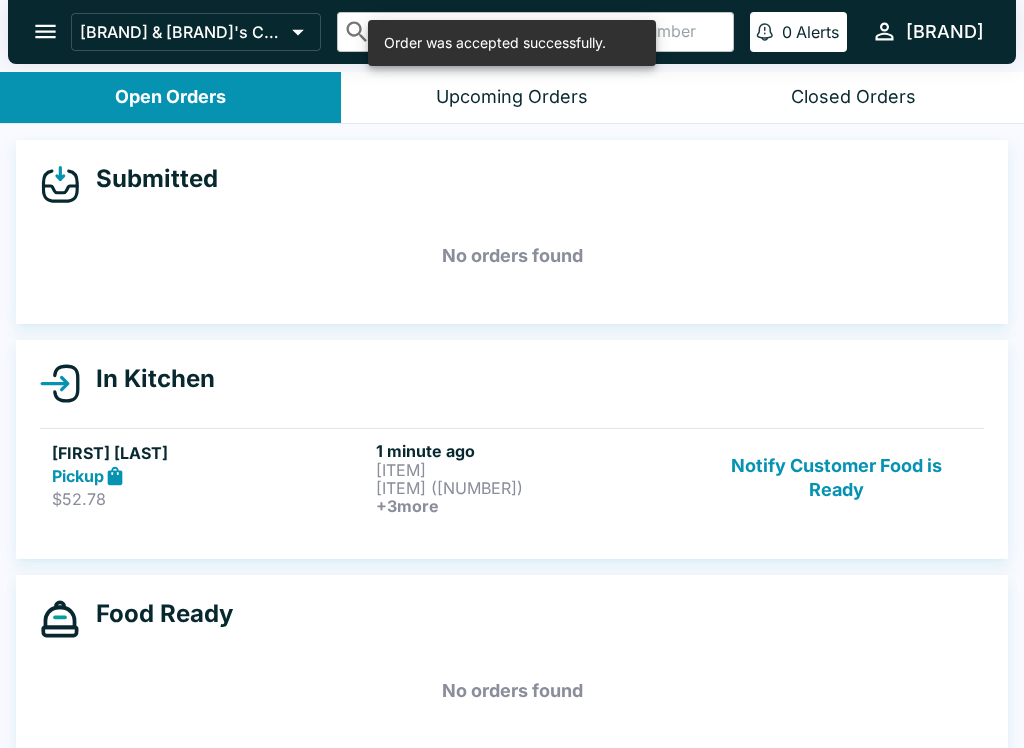 click 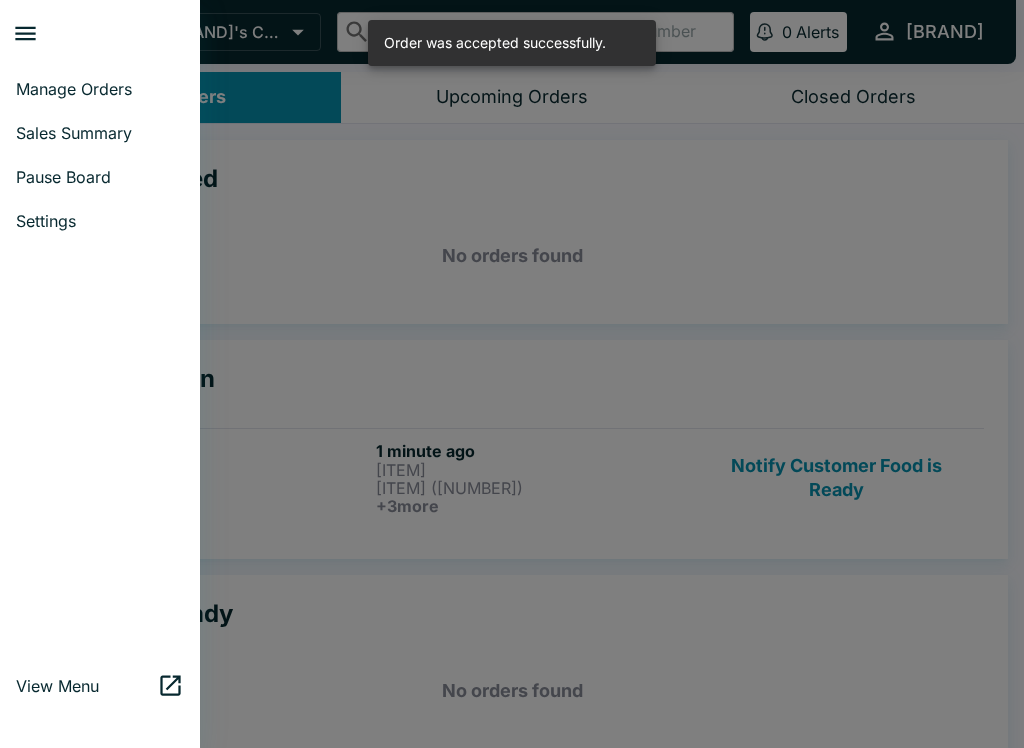 click on "Pause Board" at bounding box center (100, 177) 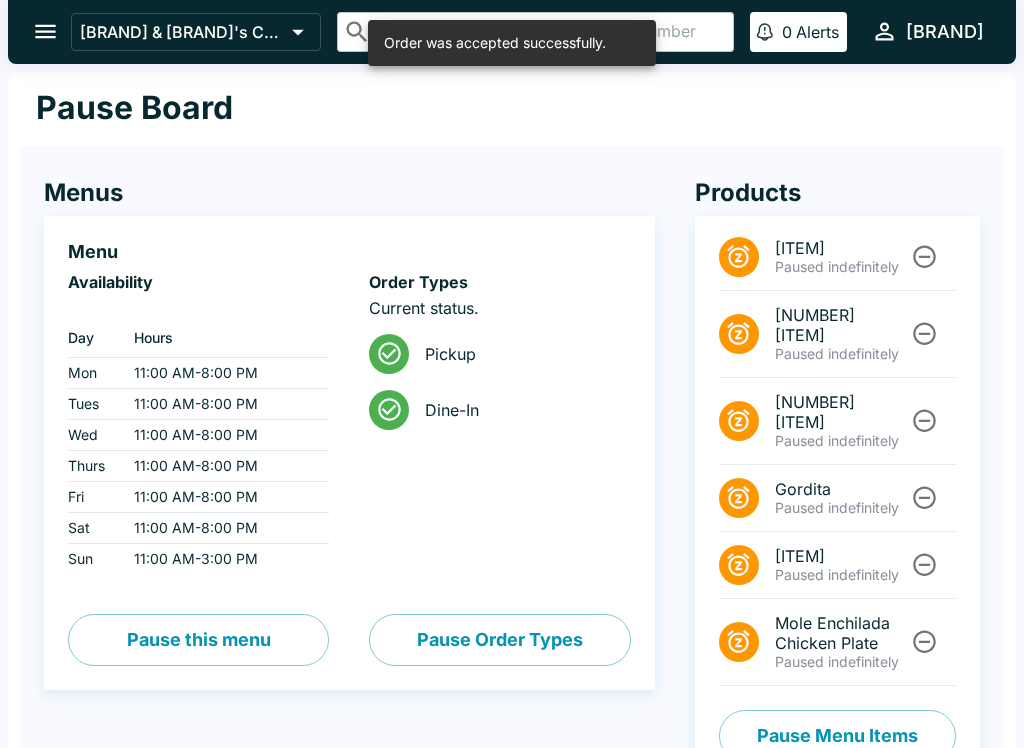 click on "Pause Menu Items" at bounding box center [837, 736] 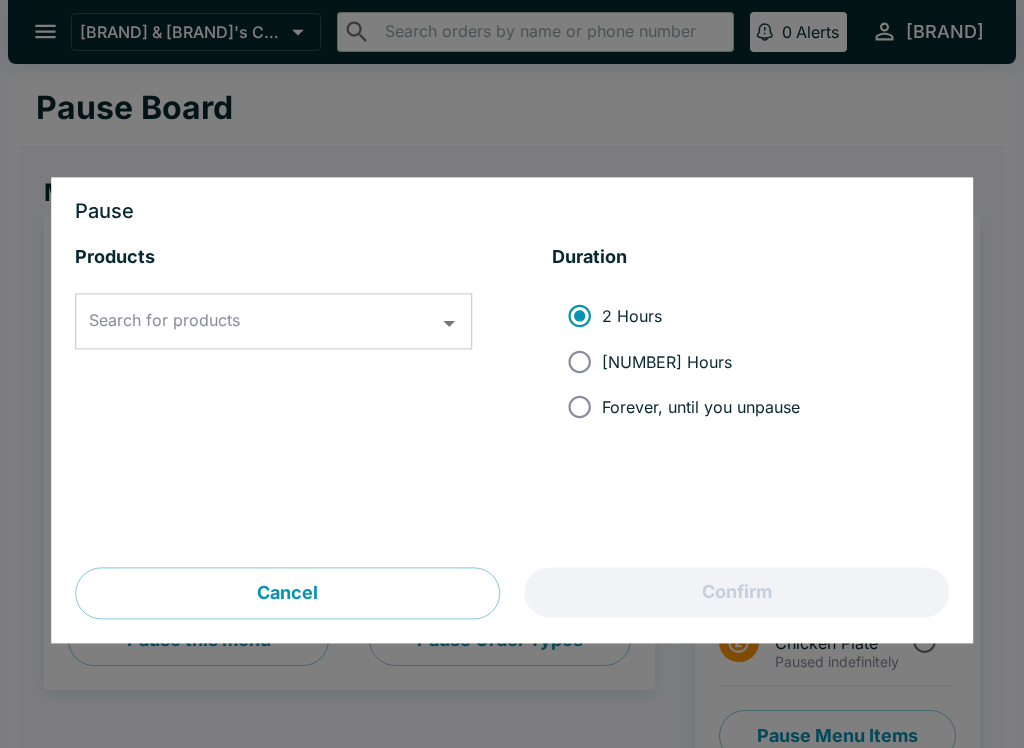 click on "Search for products" at bounding box center [258, 322] 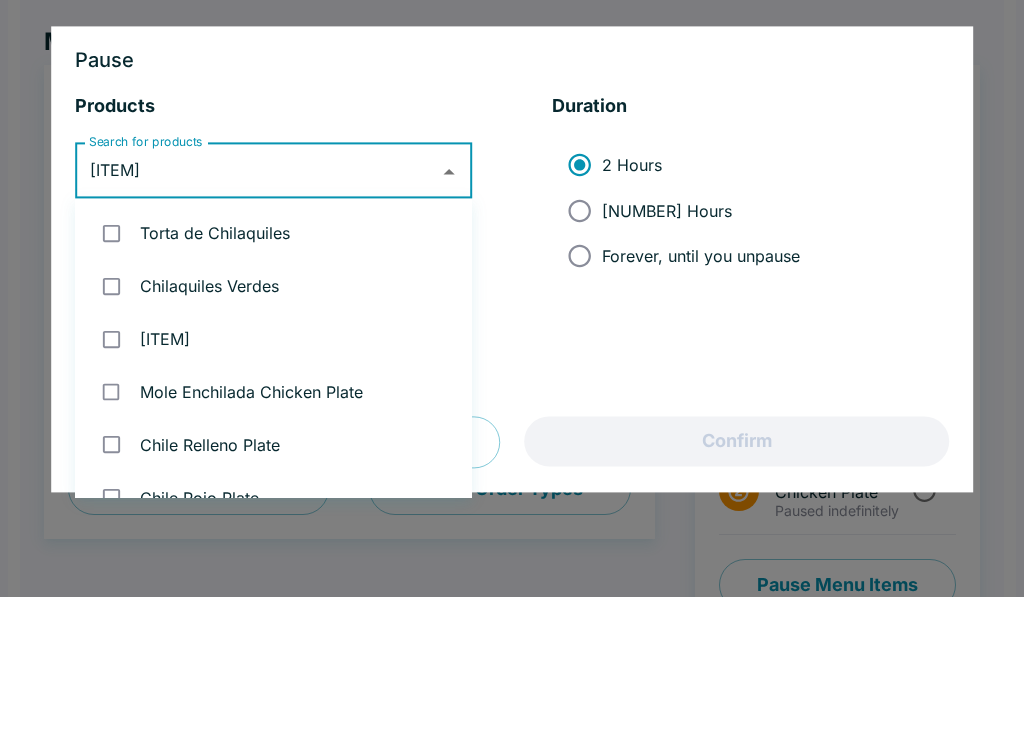 type on "chile" 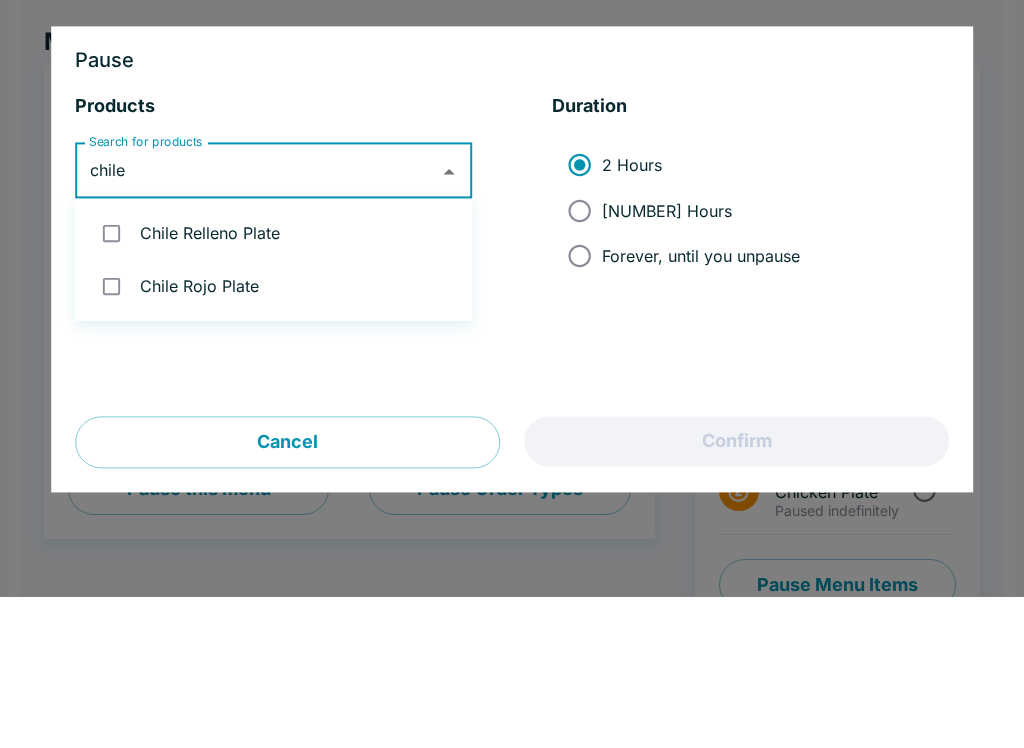 click on "Chile Relleno Plate" at bounding box center [273, 384] 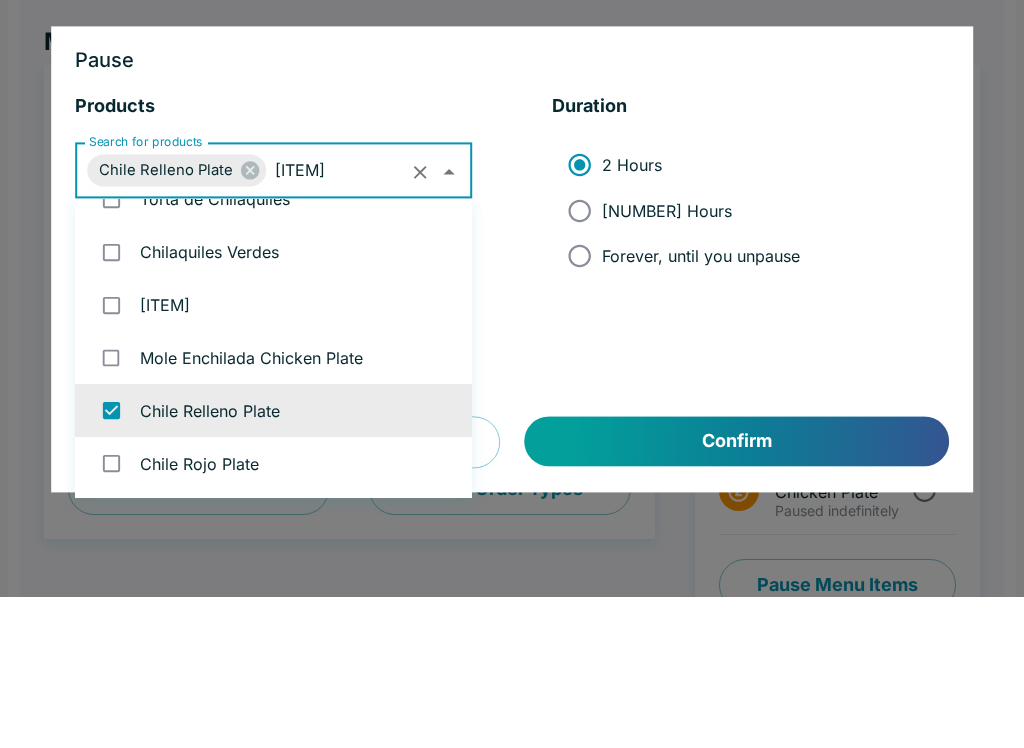 scroll, scrollTop: 34, scrollLeft: 0, axis: vertical 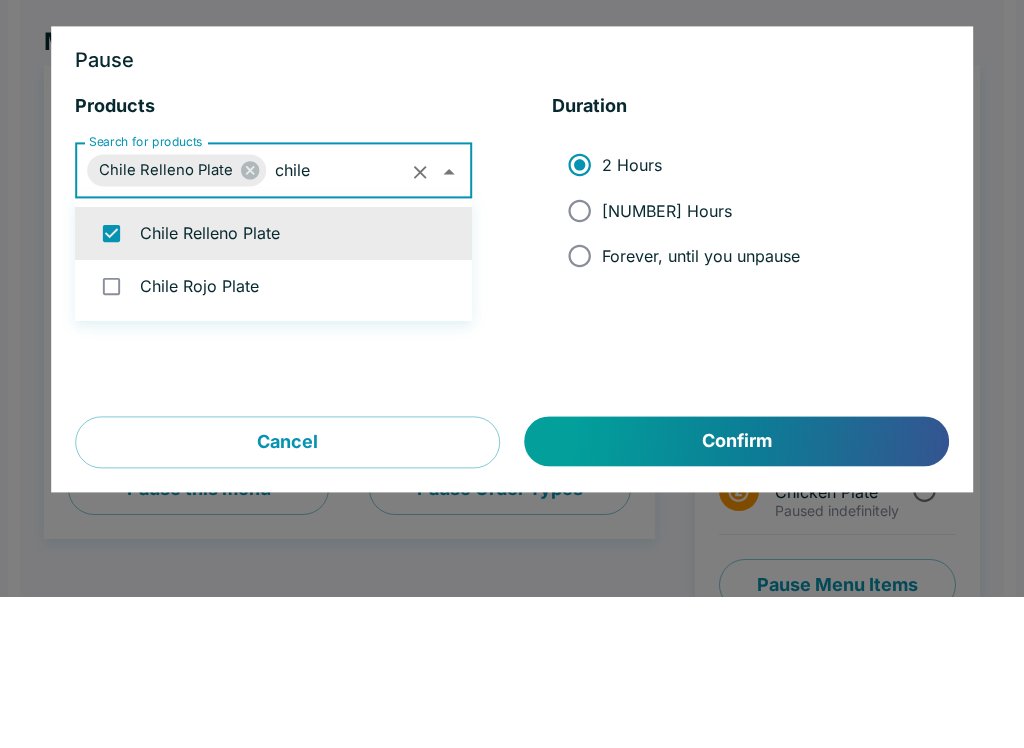 click on "Chile Rojo Plate" at bounding box center [273, 437] 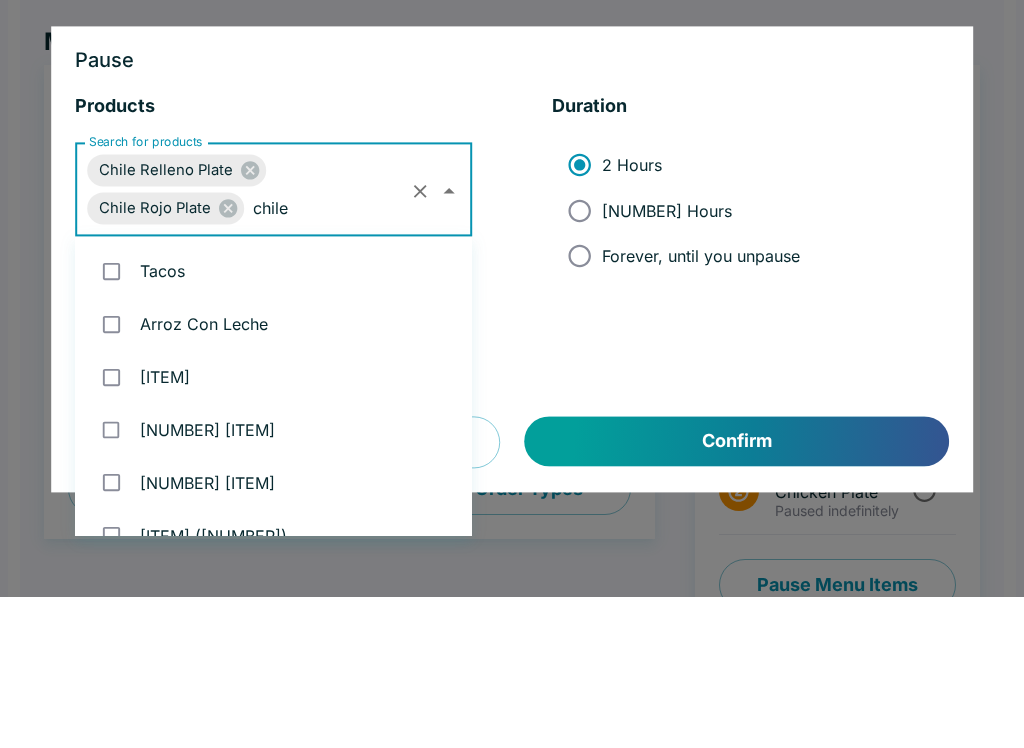 type 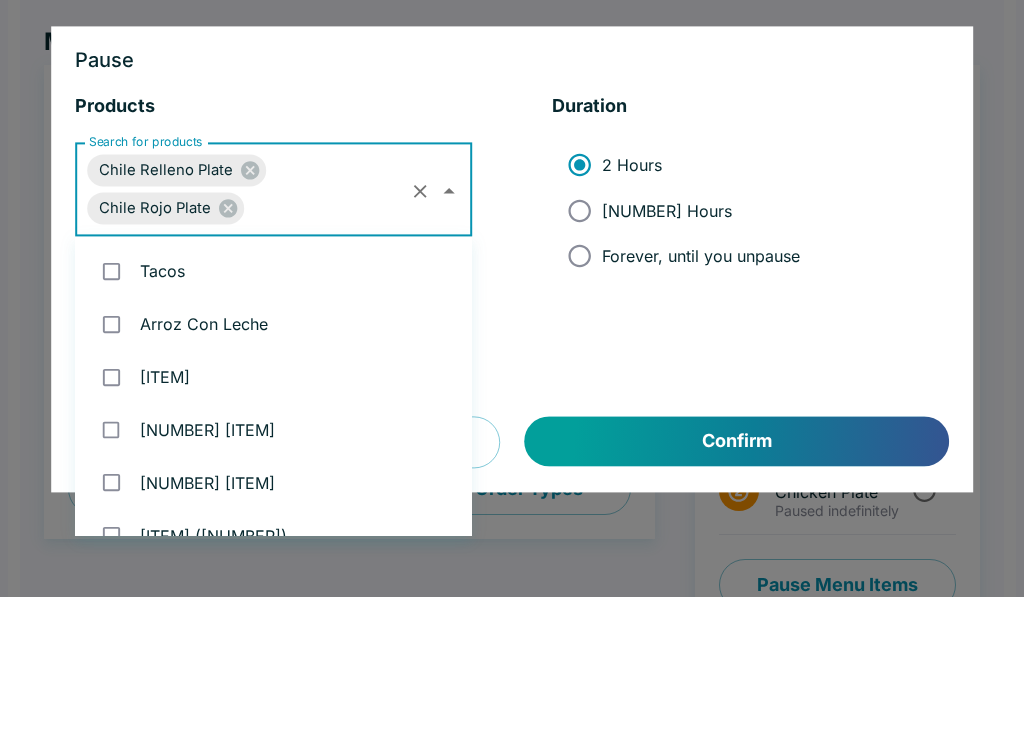 scroll, scrollTop: 1981, scrollLeft: 0, axis: vertical 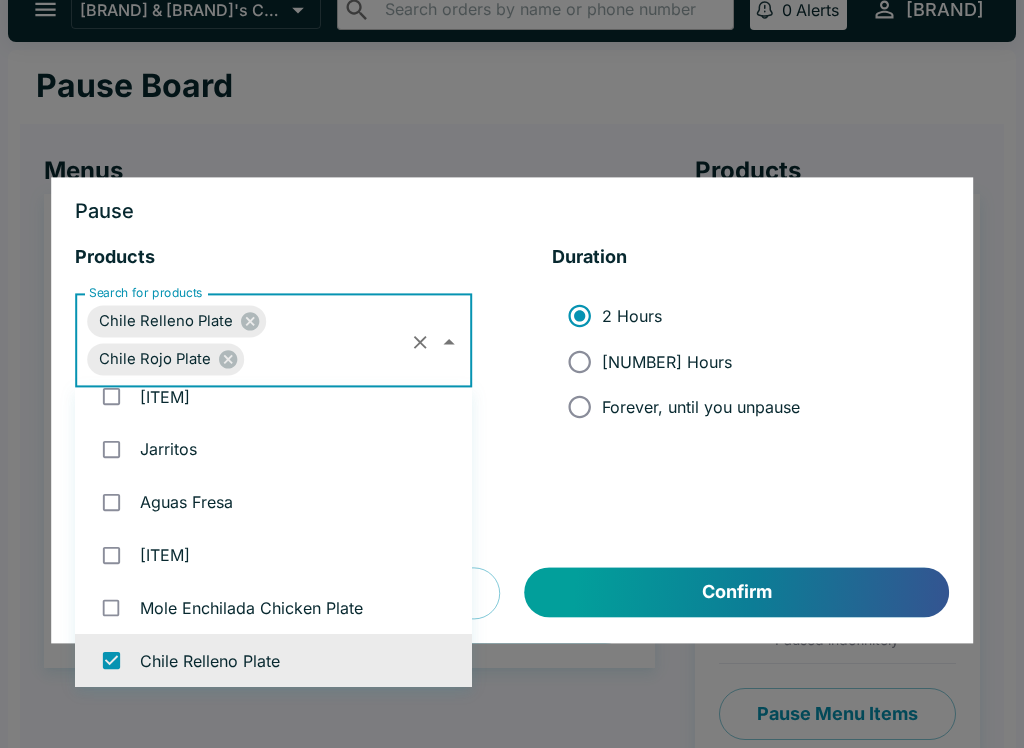click on "Confirm" at bounding box center [737, 593] 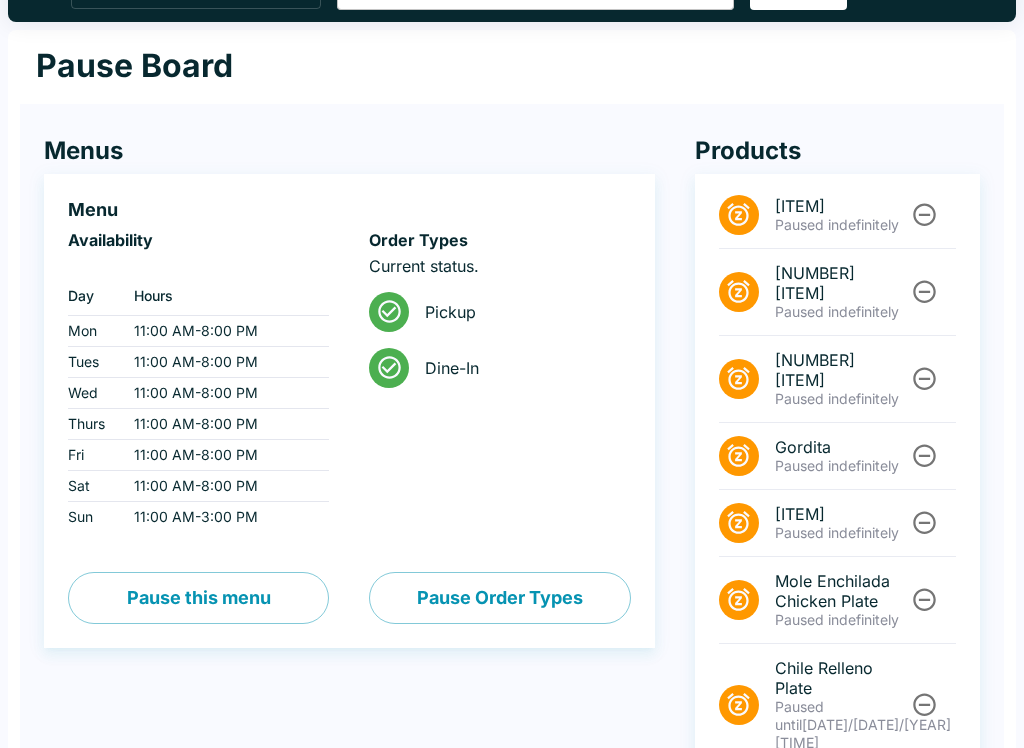 scroll, scrollTop: 0, scrollLeft: 0, axis: both 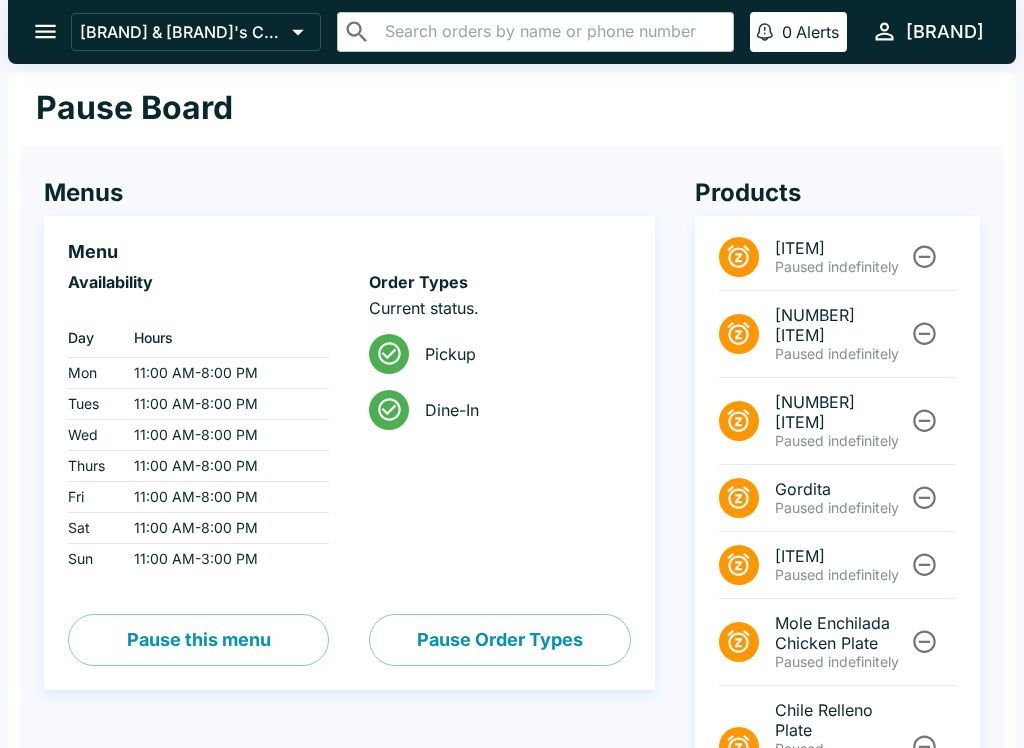 click at bounding box center [45, 31] 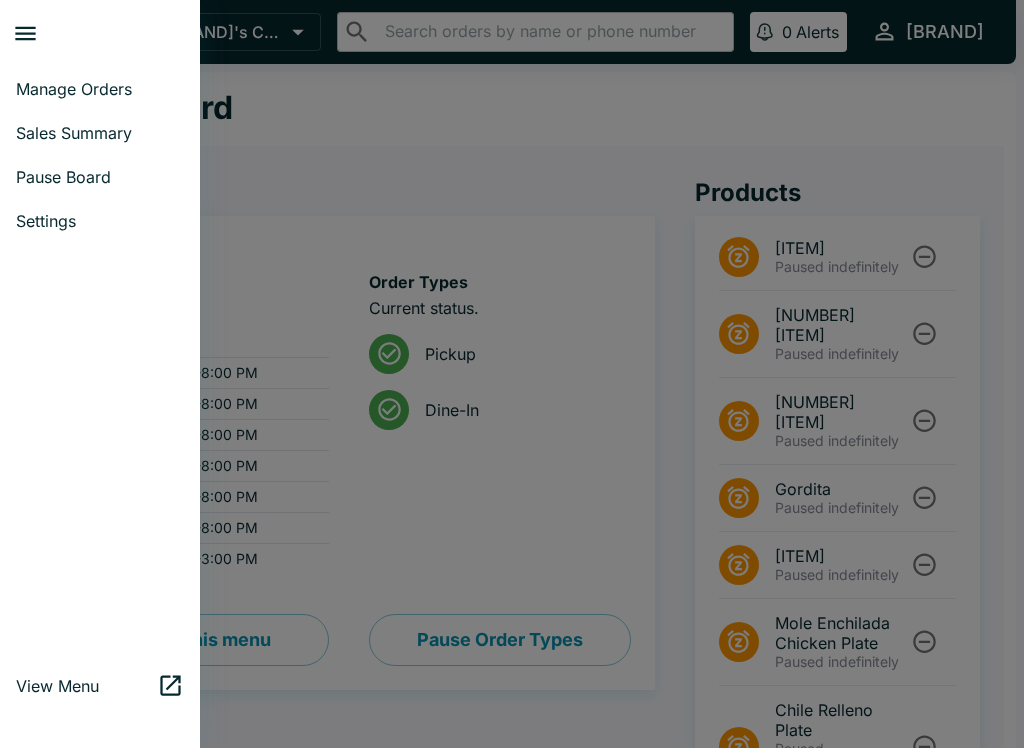 click on "Manage Orders" at bounding box center (100, 89) 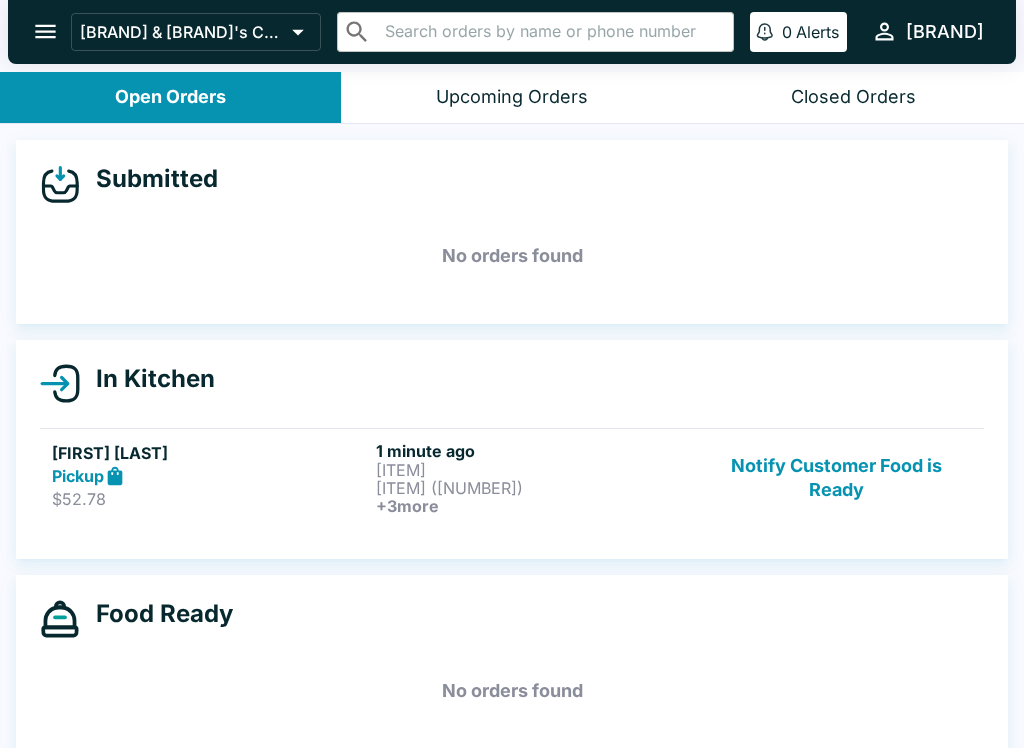 click on "[ITEM] ([NUMBER])" at bounding box center (534, 488) 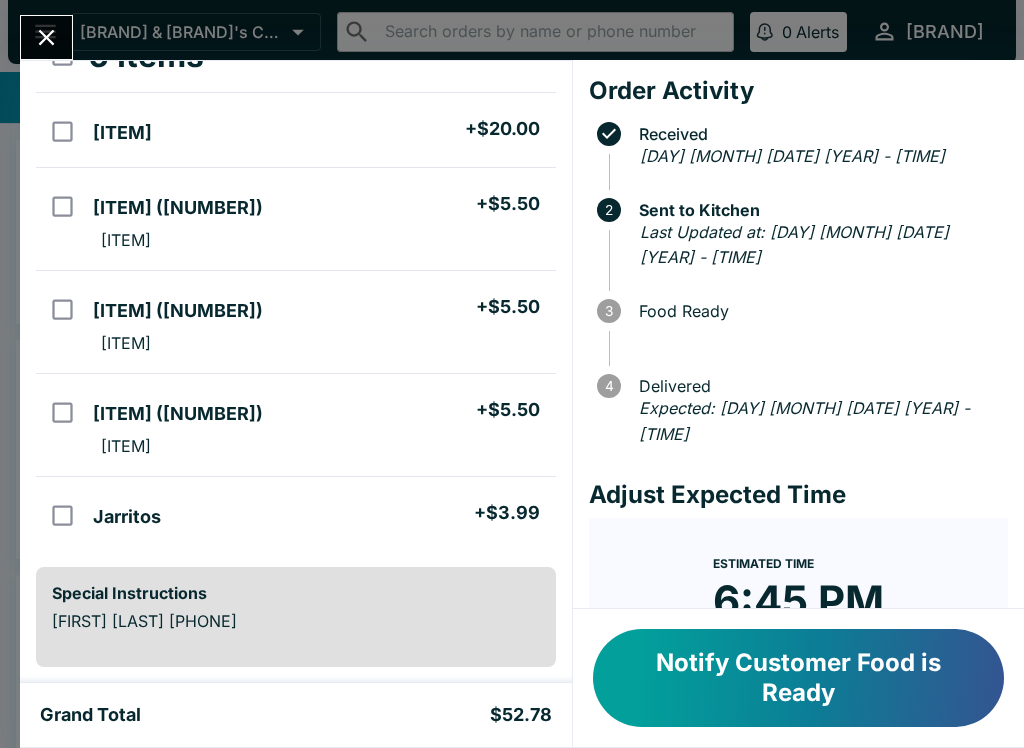 scroll, scrollTop: 142, scrollLeft: 0, axis: vertical 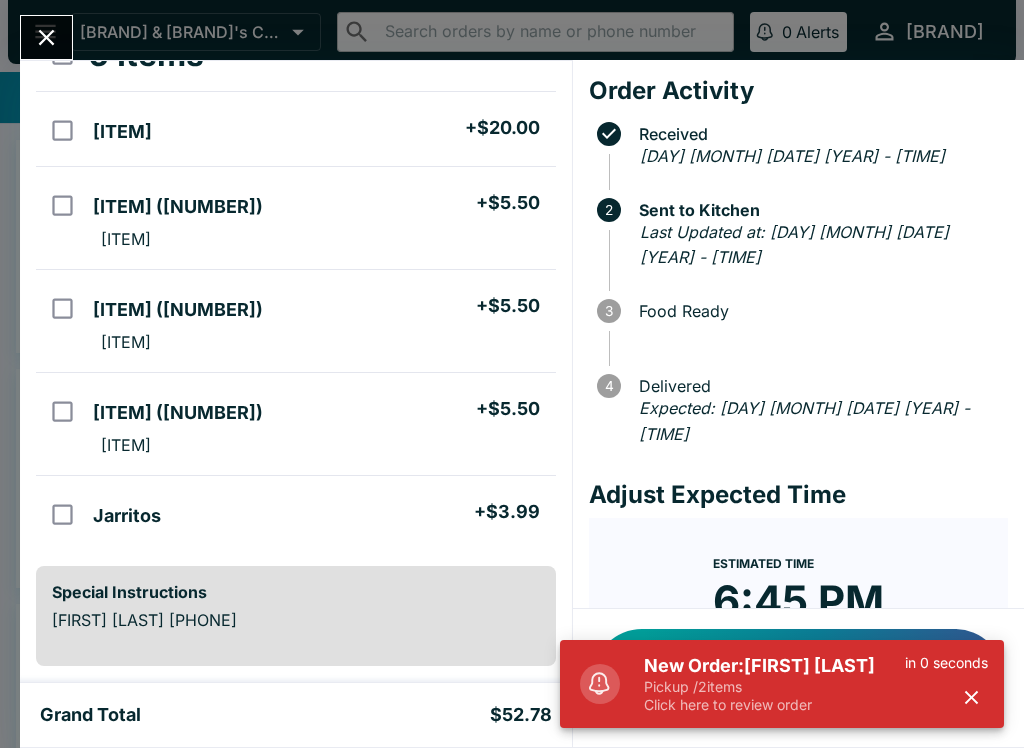 click 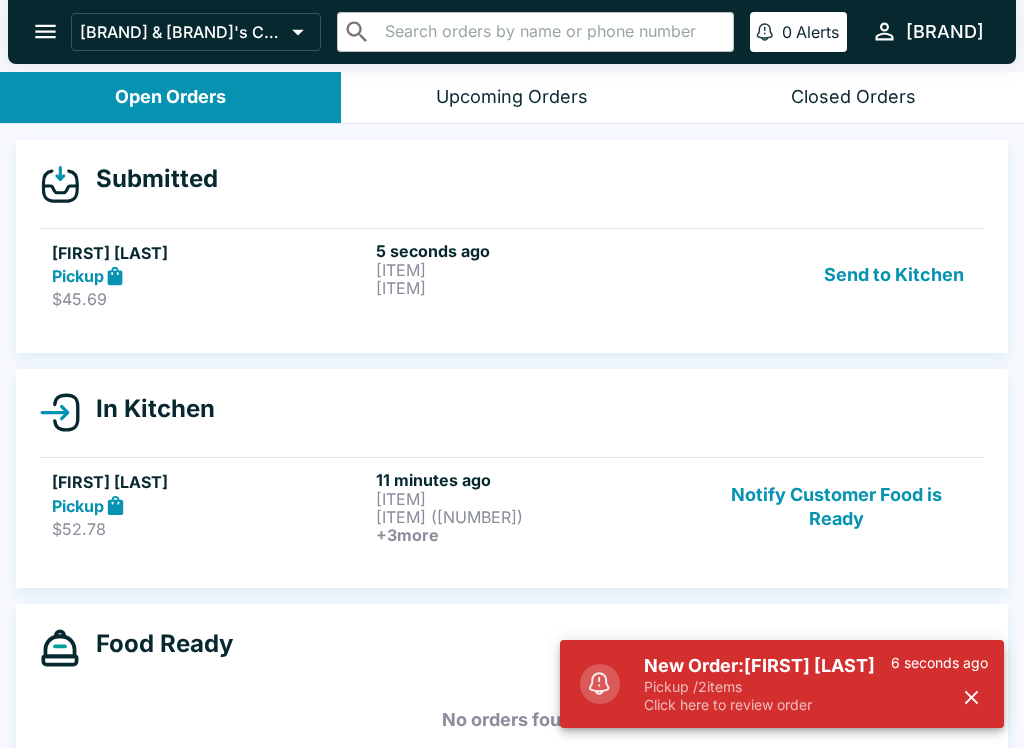 click on "Pickup" at bounding box center [210, 276] 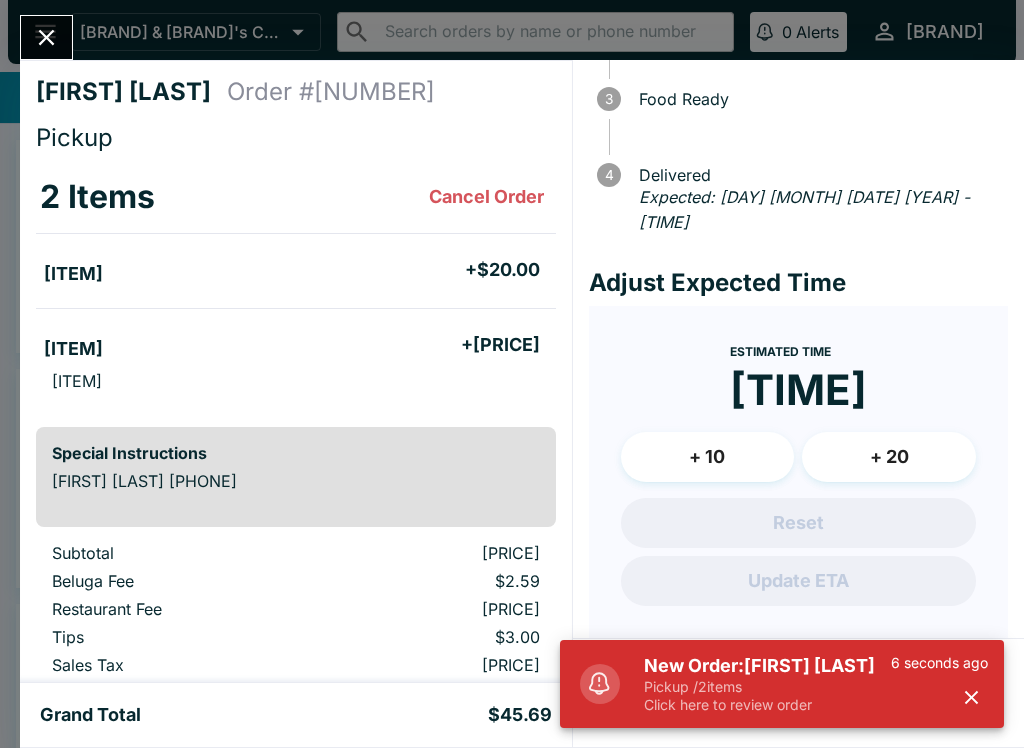 scroll, scrollTop: 174, scrollLeft: 0, axis: vertical 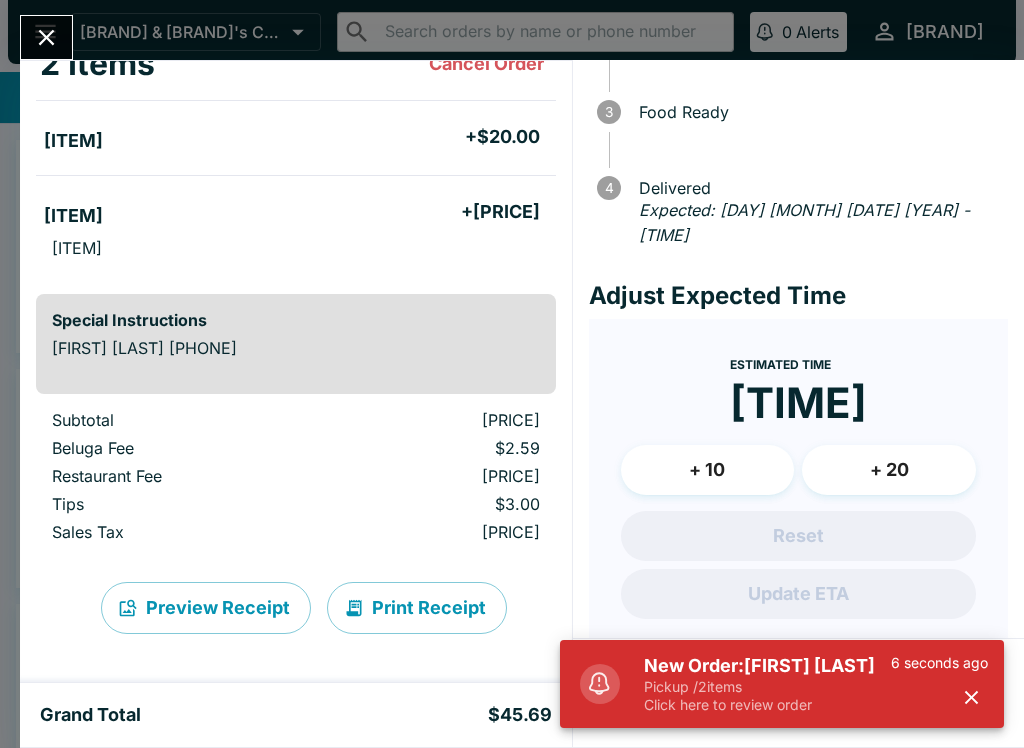 click on "+ 10" at bounding box center (708, 470) 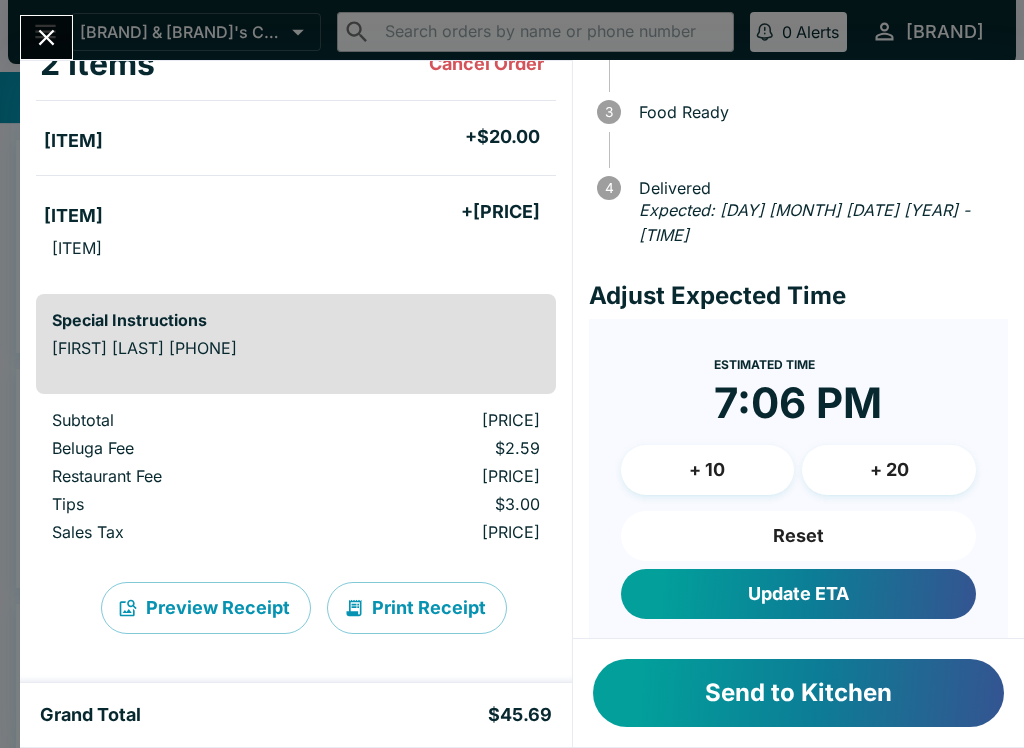 click on "Update ETA" at bounding box center [798, 594] 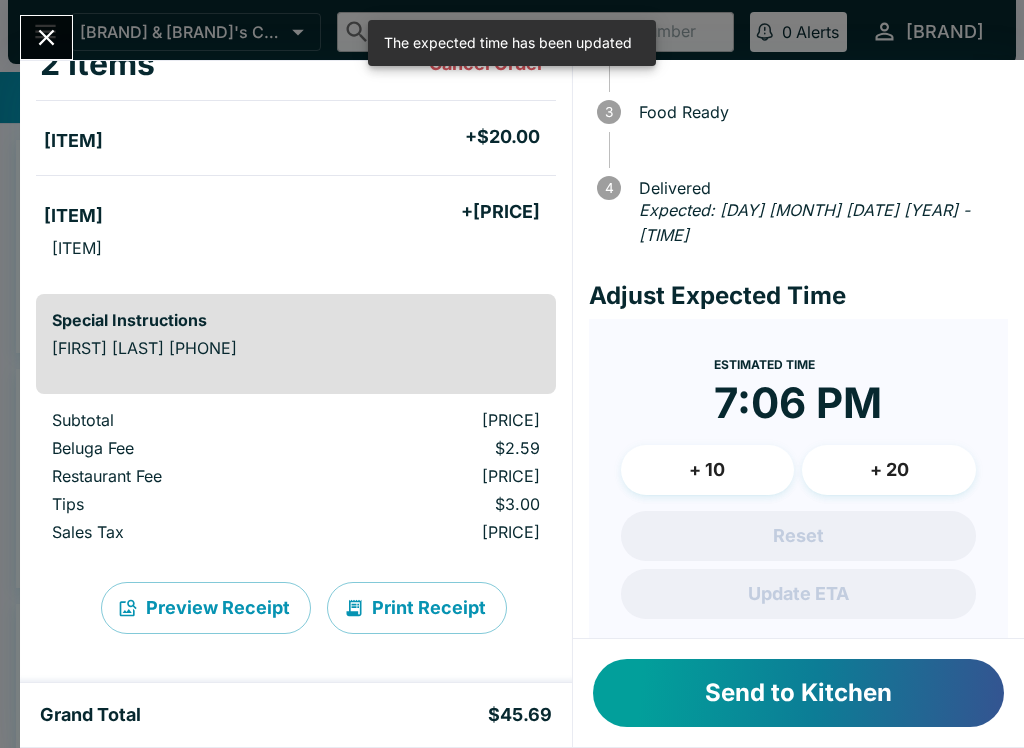 click on "Send to Kitchen" at bounding box center [798, 693] 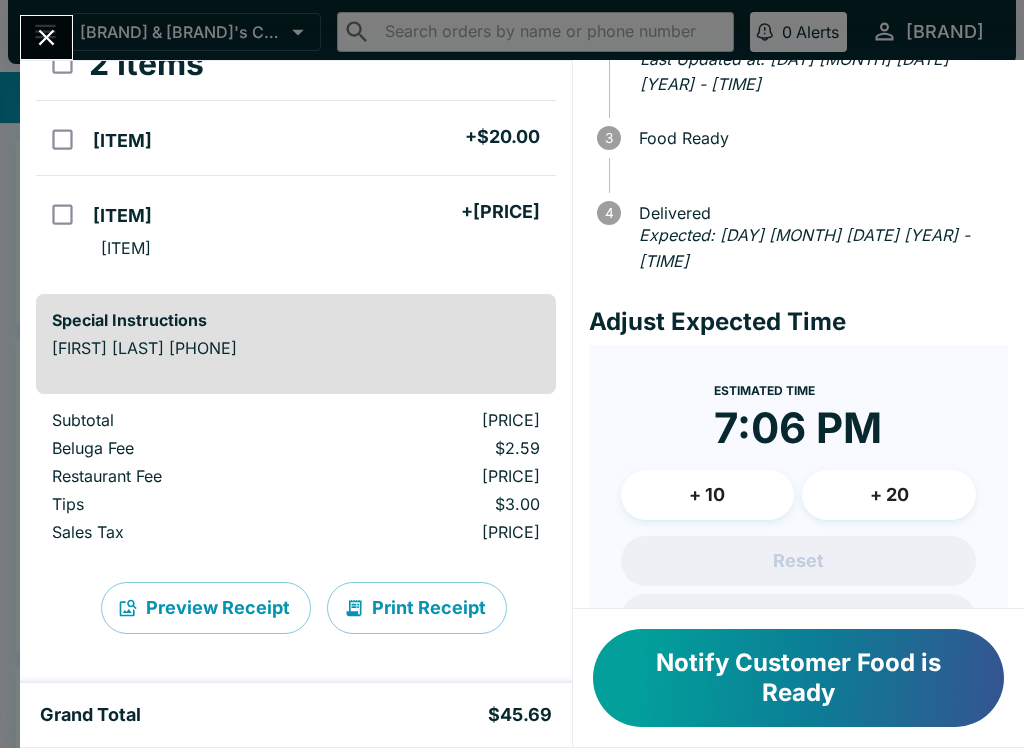 click 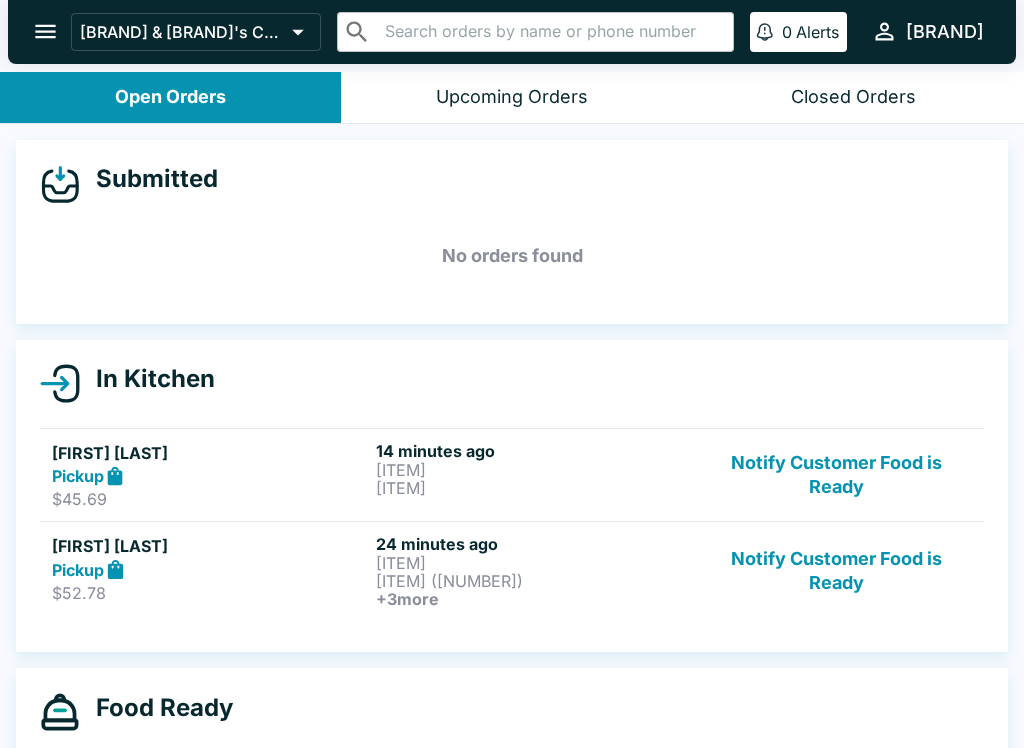 click on "Notify Customer Food is Ready" at bounding box center (836, 571) 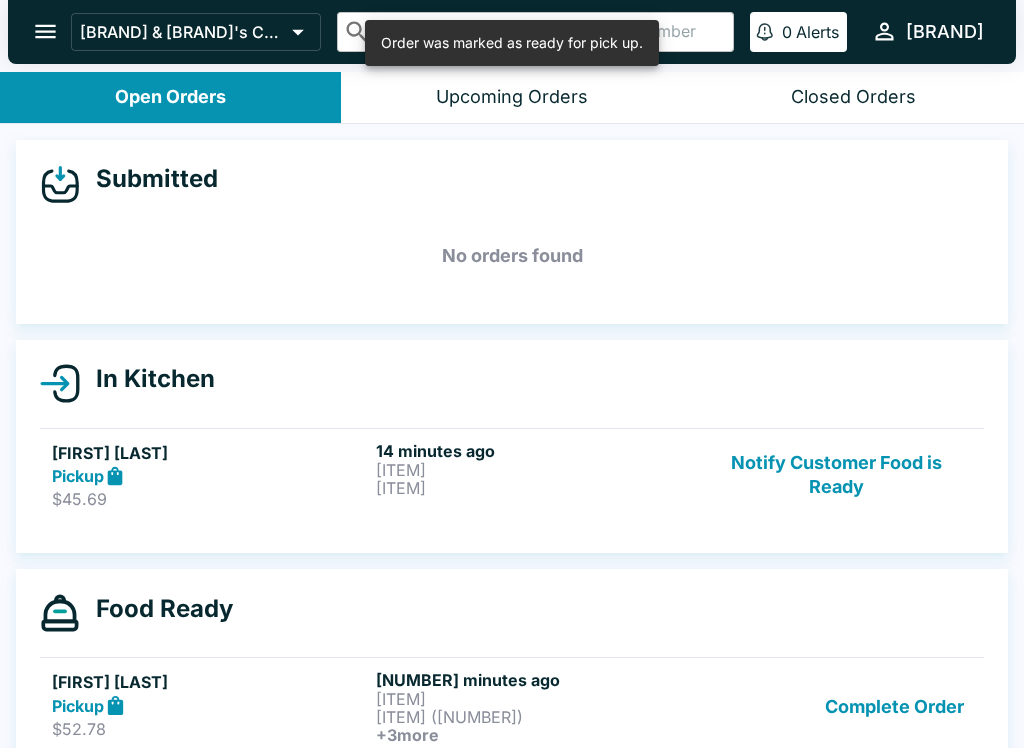 click on "14 minutes ago Enchilada Suizas Plate Tortas" at bounding box center (534, 475) 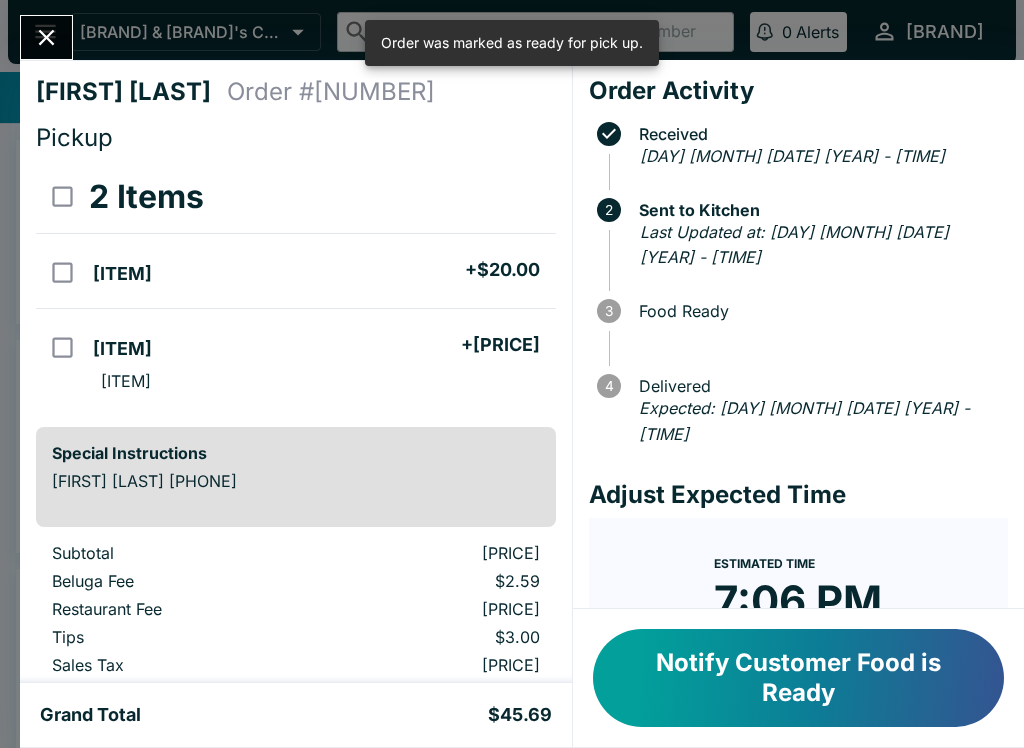 click 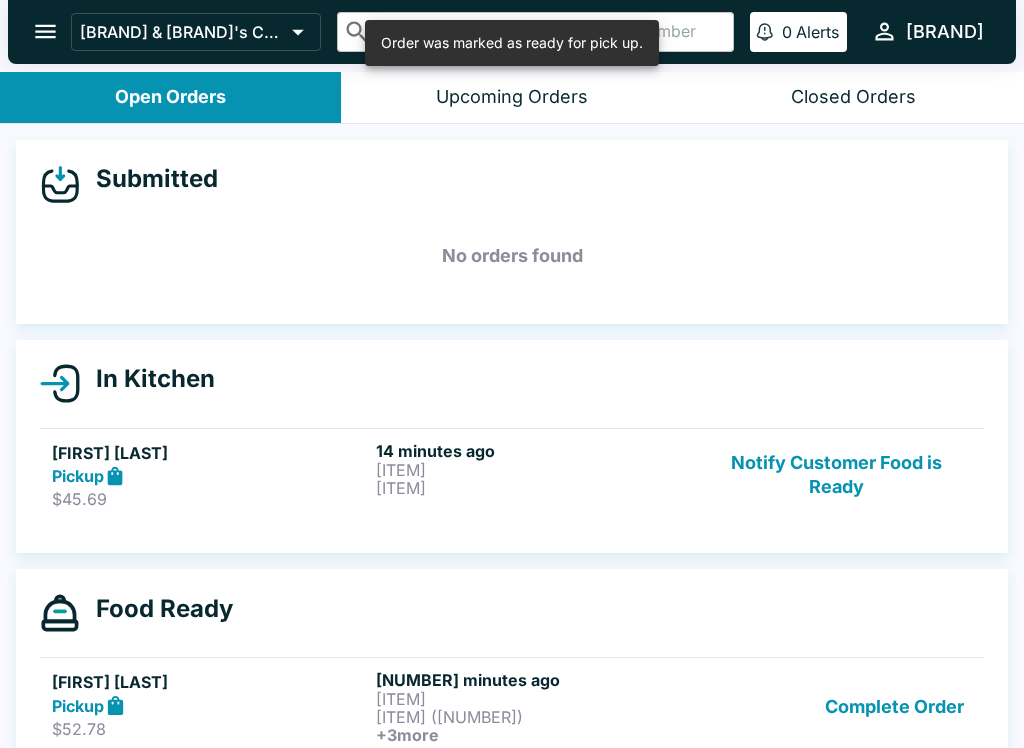 click on "[ITEM] ([NUMBER])" at bounding box center (534, 717) 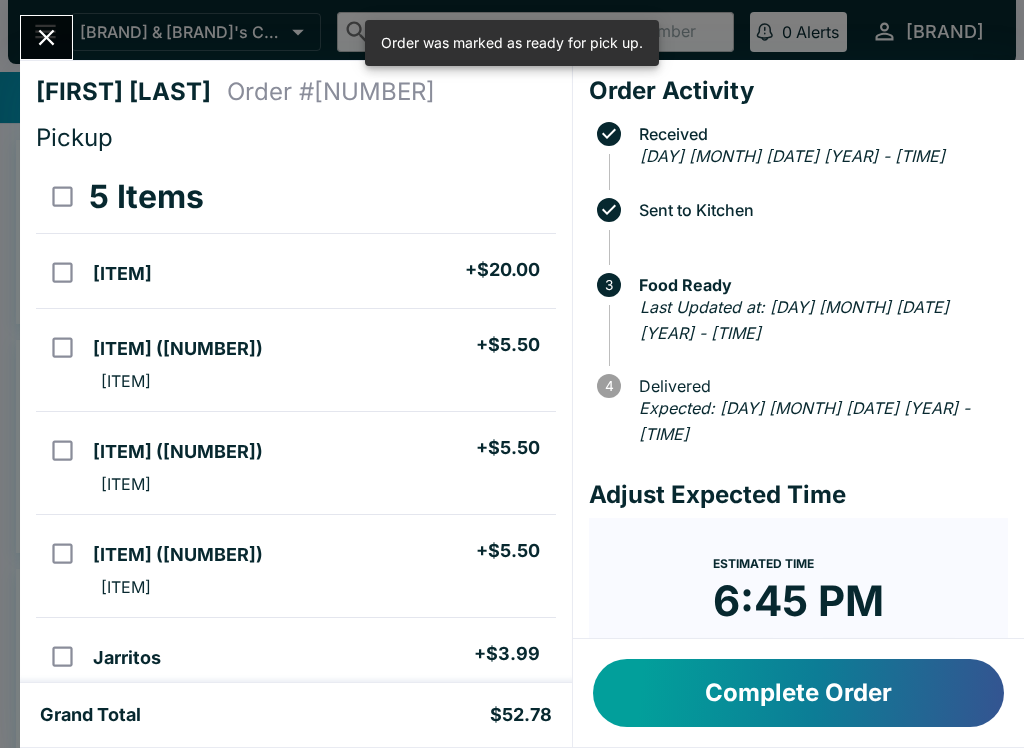 click at bounding box center [46, 37] 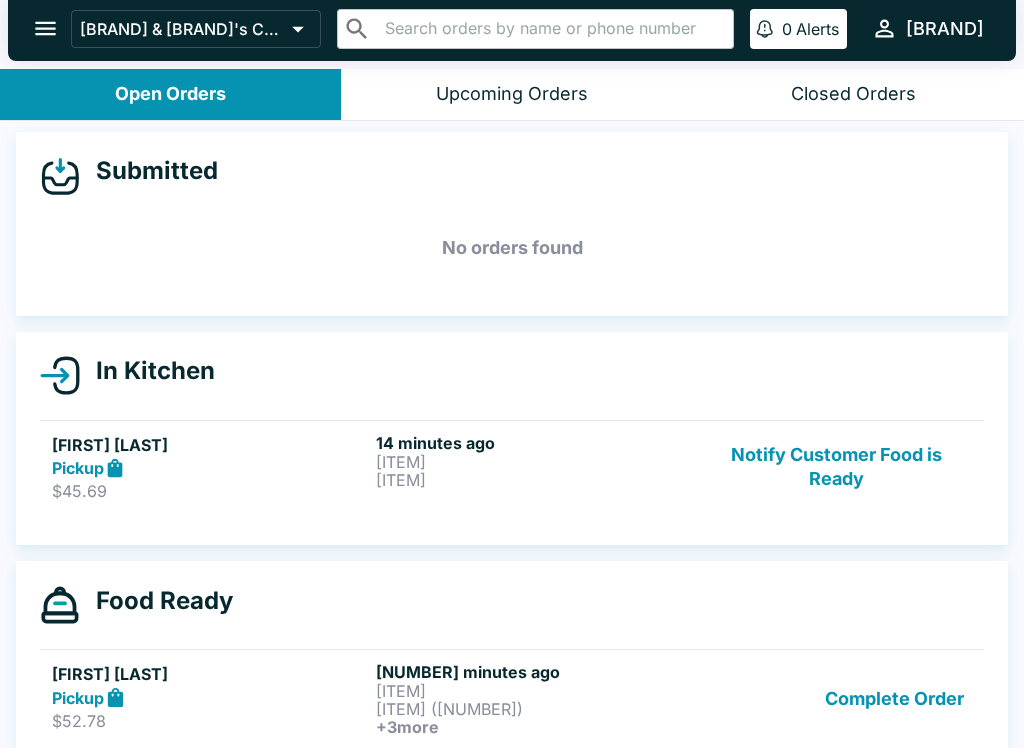 click on "14 minutes ago" at bounding box center (534, 443) 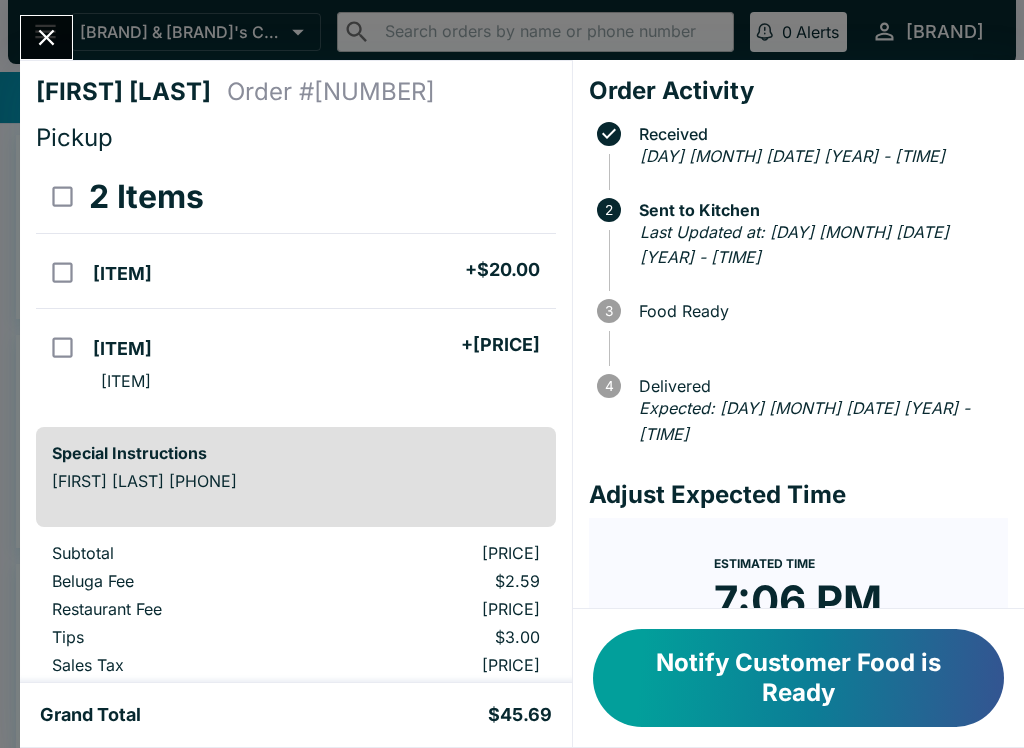 click at bounding box center (46, 37) 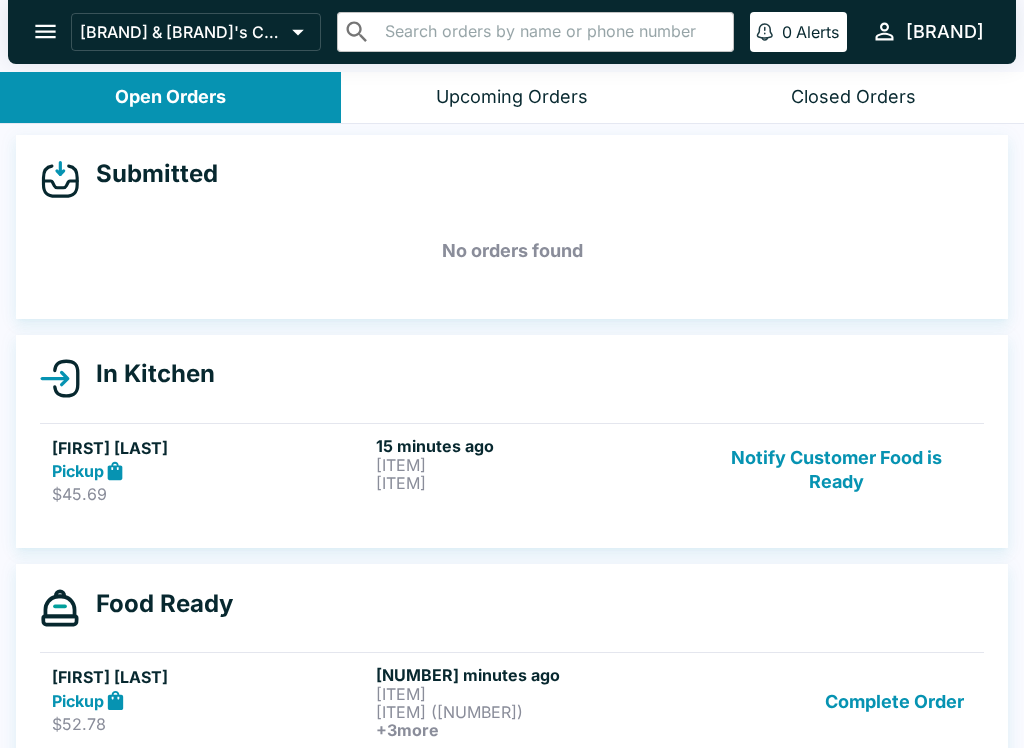 click on "Complete Order" at bounding box center (894, 702) 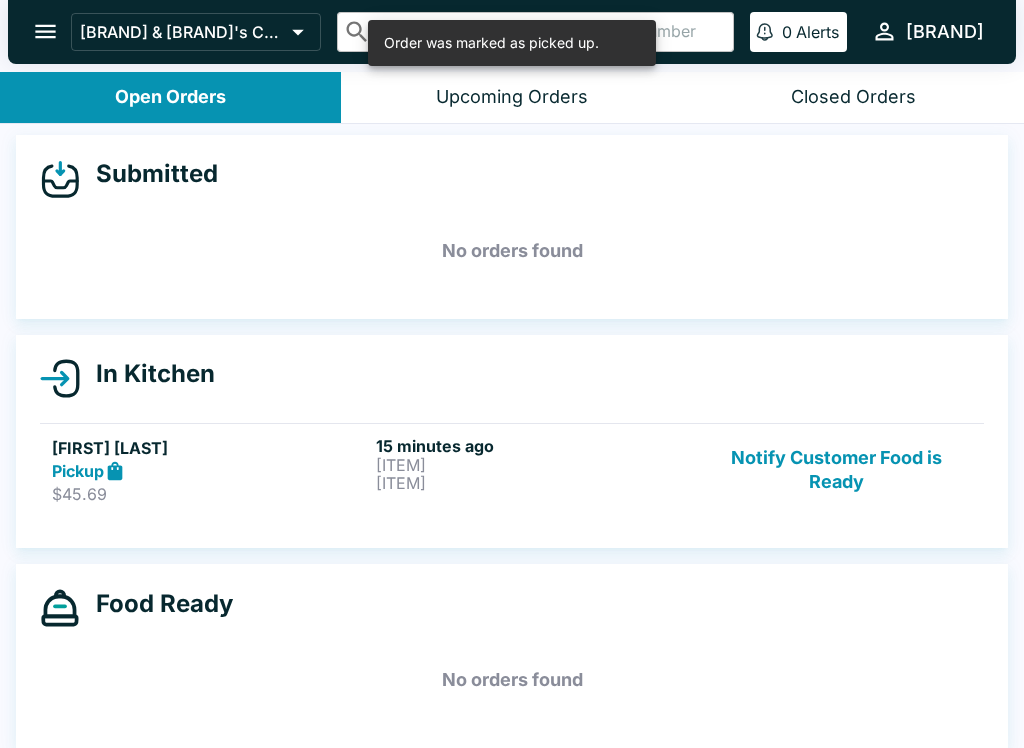 click on "[ITEM]" at bounding box center (534, 483) 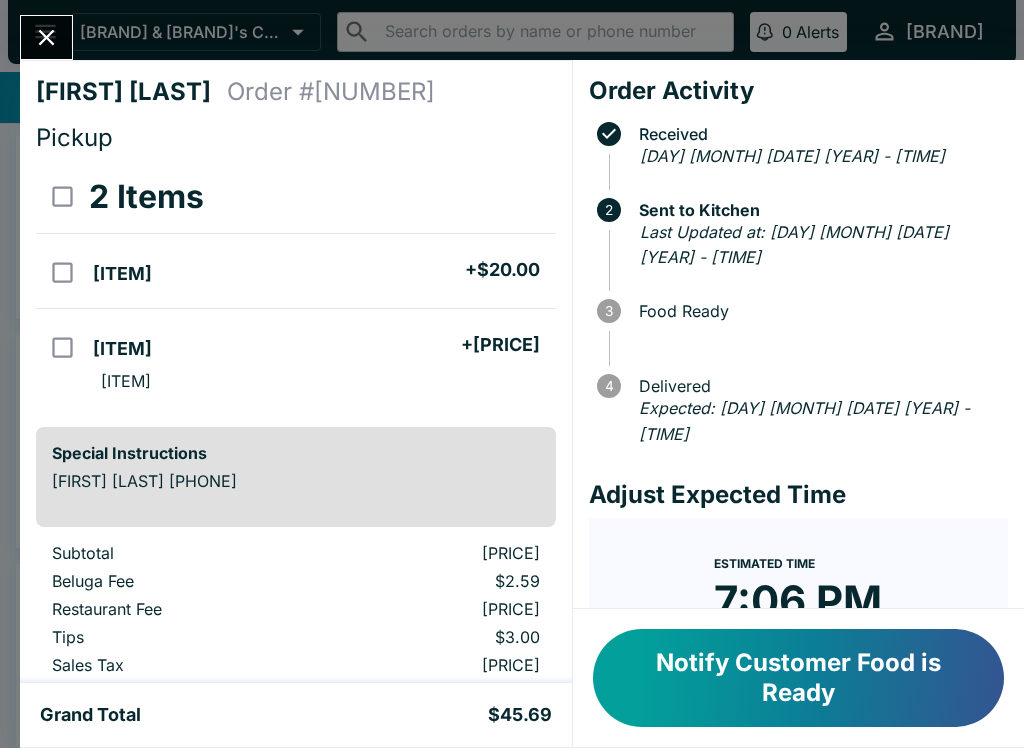 click on "Notify Customer Food is Ready" at bounding box center [798, 678] 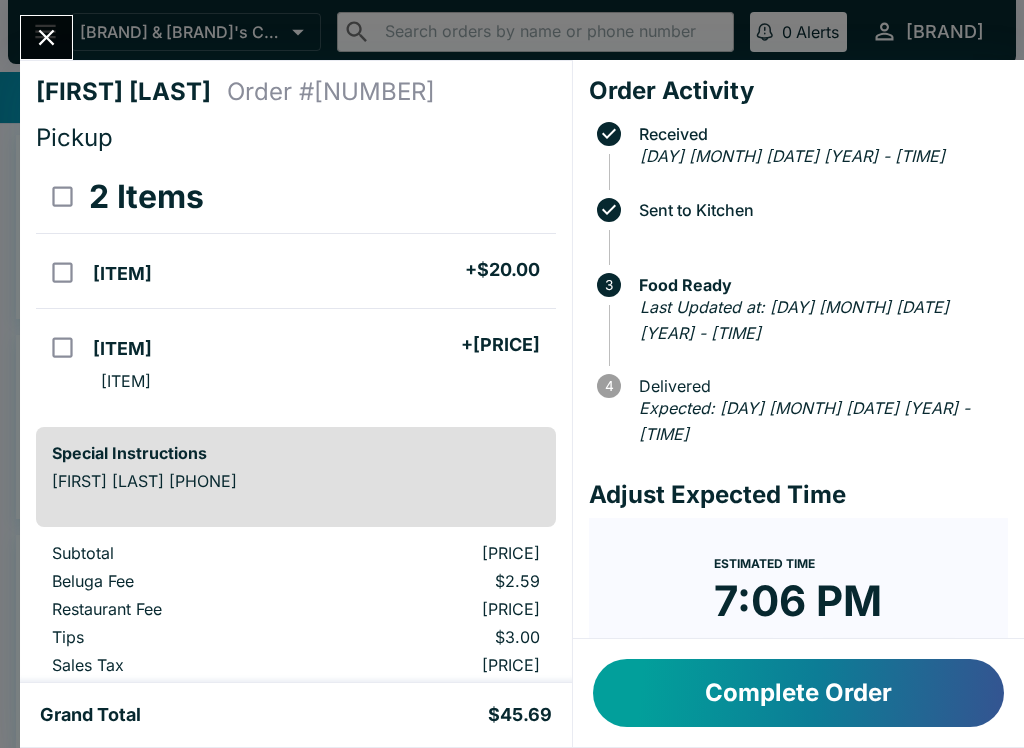 click on "Complete Order" at bounding box center (798, 693) 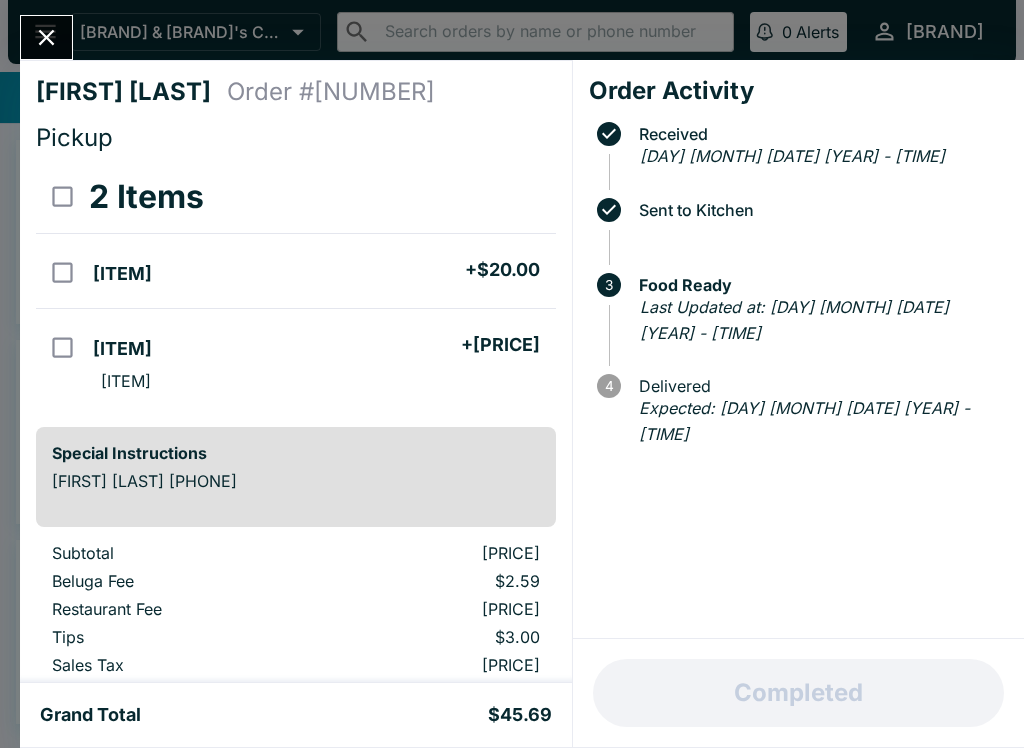 scroll, scrollTop: 0, scrollLeft: 0, axis: both 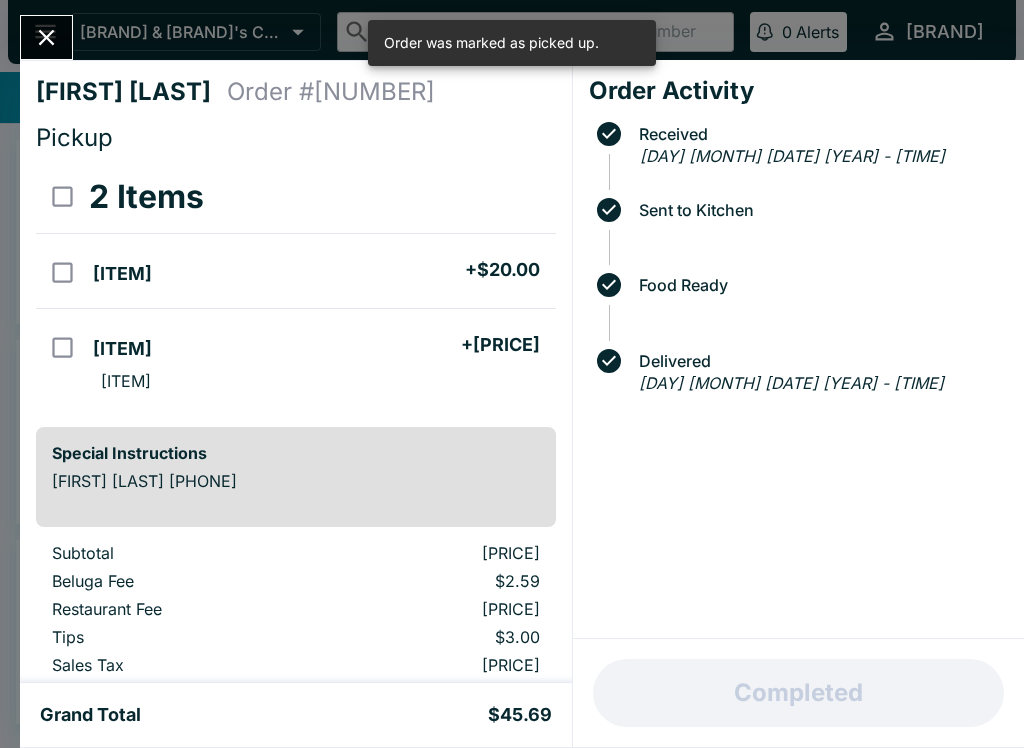 click on "[FIRST] [LAST] Order # [NUMBER] Pickup [NUMBER] Items [ITEM] + [PRICE] [ITEM] + [PRICE] [ITEM] Special Instructions [FIRST] [LAST] [PHONE] Subtotal [PRICE] Beluga Fee [PRICE] Restaurant Fee [PRICE] Tips [PRICE] Sales Tax [PRICE] Preview Receipt Print Receipt Grand Total [PRICE] Order Activity Received [DAY] [MONTH] [DATE] [YEAR] - [TIME] Sent to Kitchen   Food Ready   Delivered [DAY] [MONTH] [DATE] [YEAR] - [TIME] Completed" at bounding box center [512, 374] 